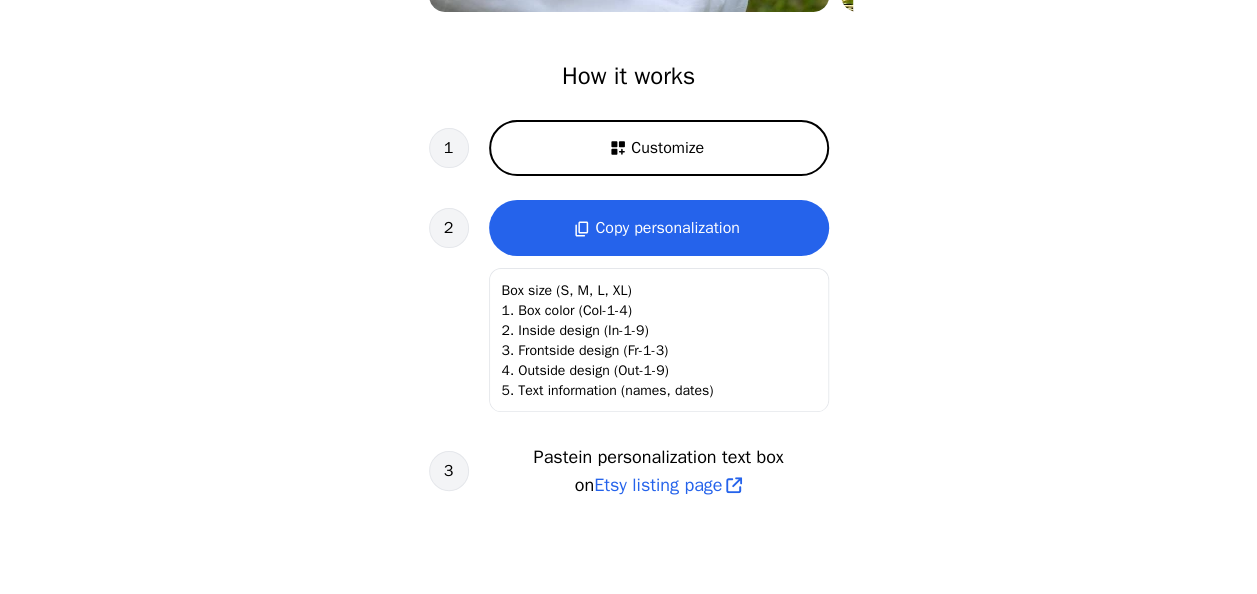 scroll, scrollTop: 677, scrollLeft: 0, axis: vertical 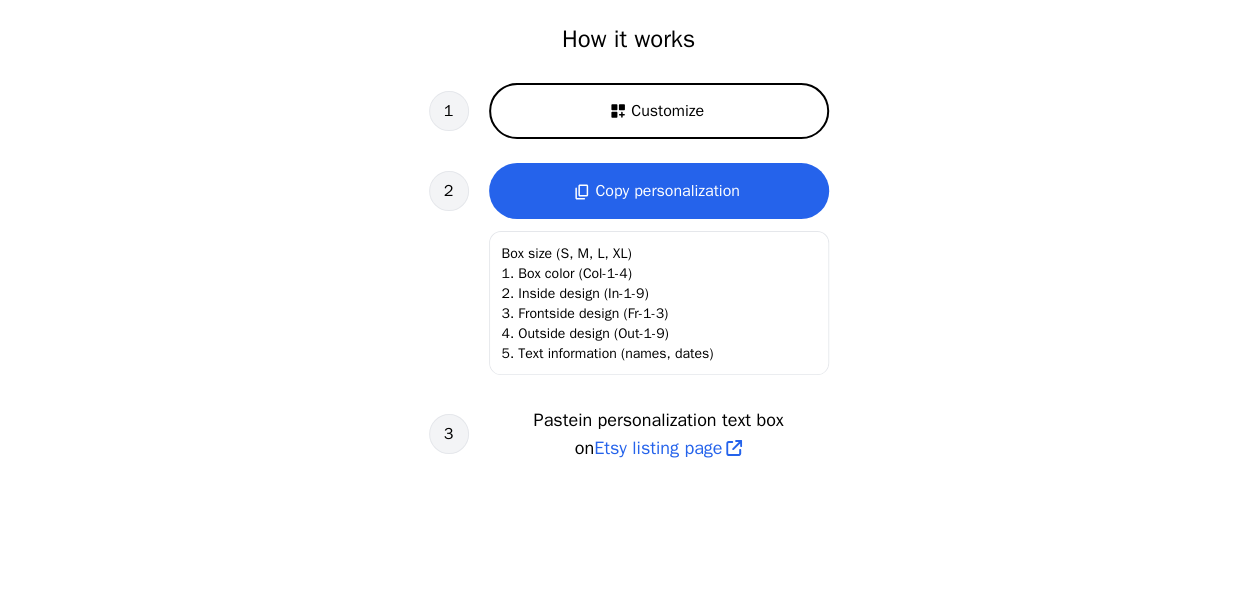 click on "Customize" at bounding box center (659, 111) 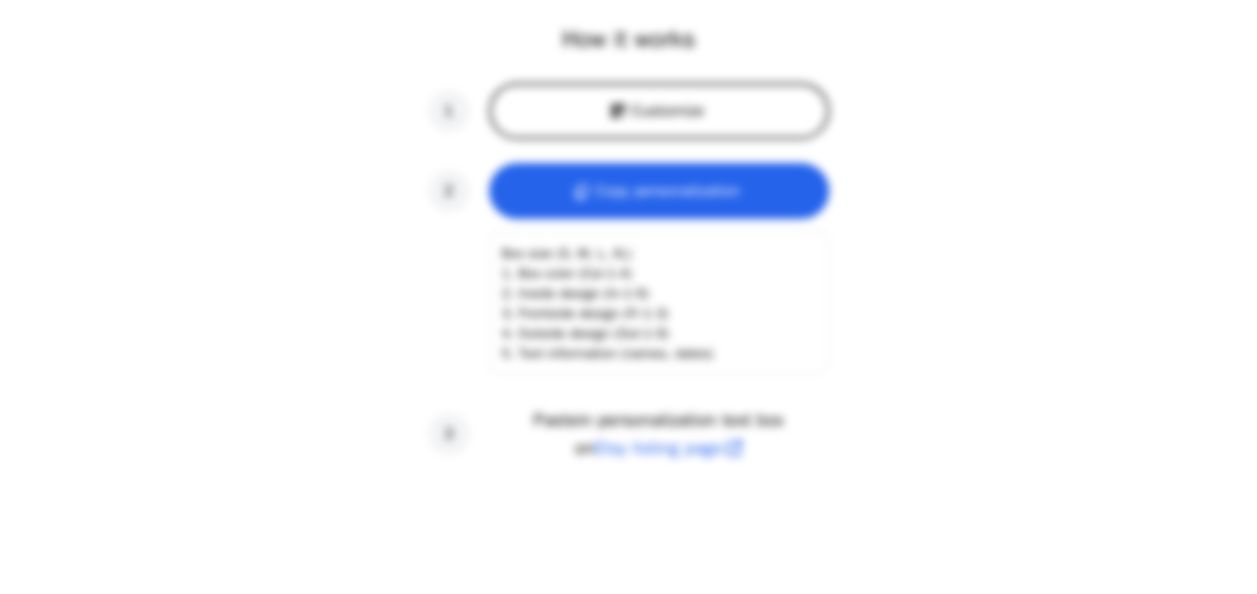 scroll, scrollTop: 0, scrollLeft: 256, axis: horizontal 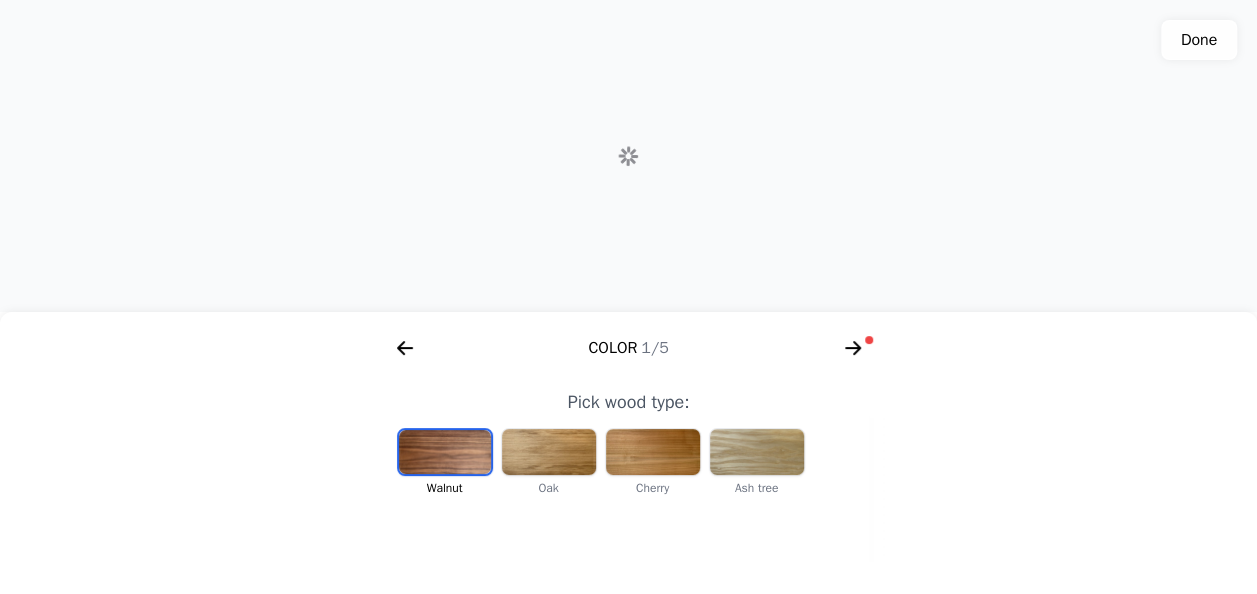 click at bounding box center (445, 452) 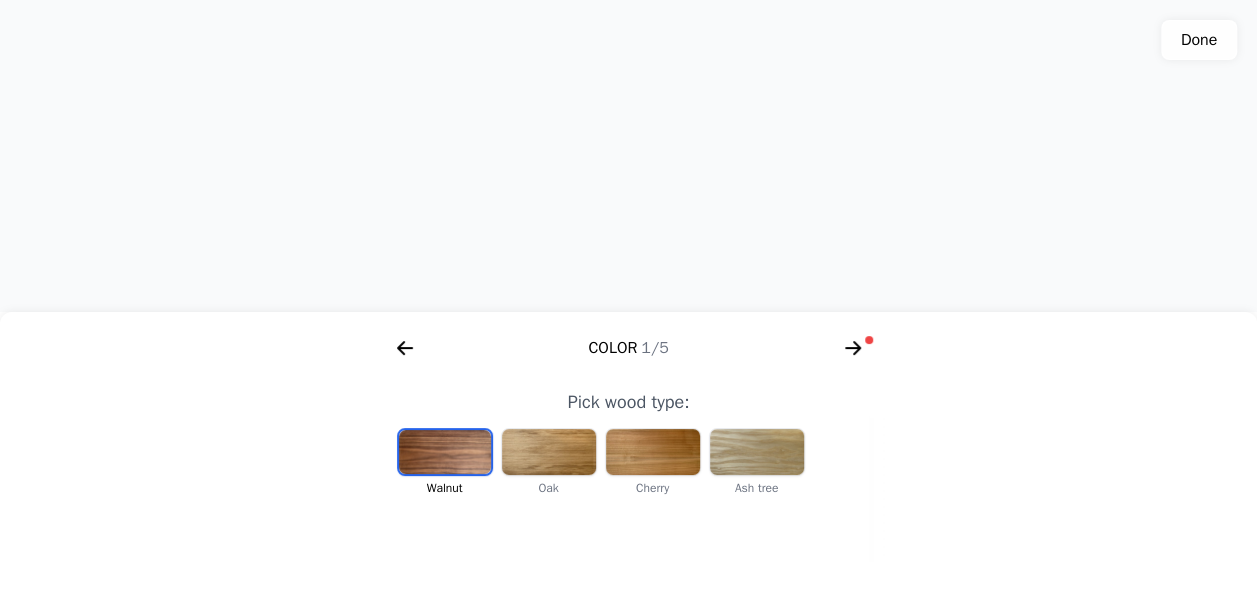 scroll, scrollTop: 0, scrollLeft: 412, axis: horizontal 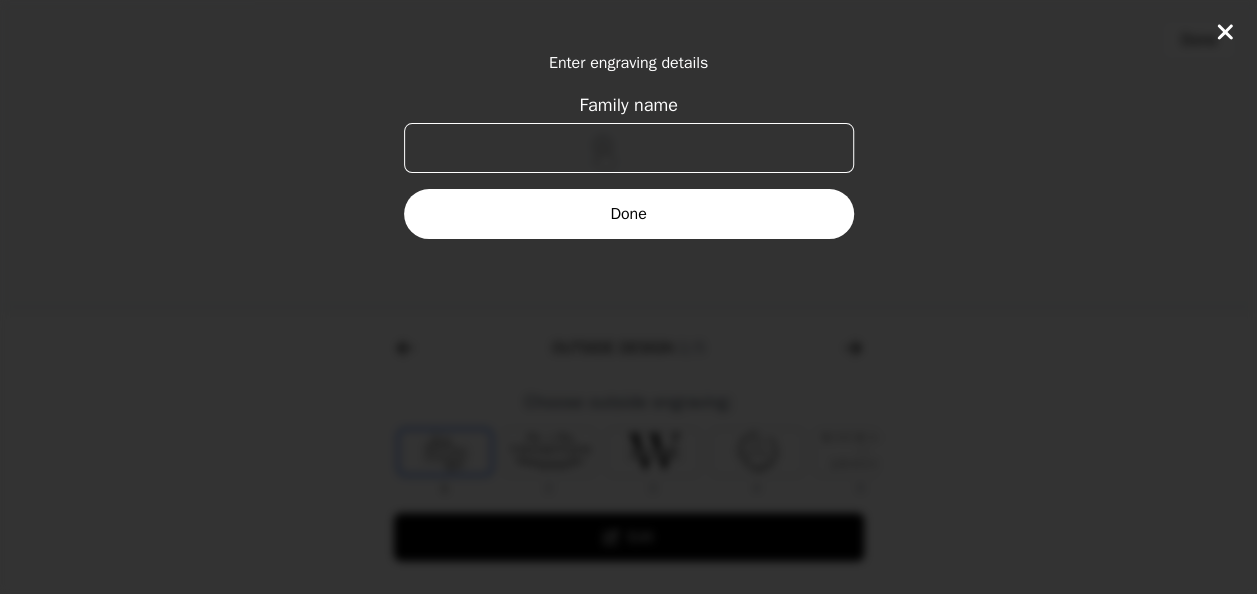 click on "Family name" at bounding box center [629, 148] 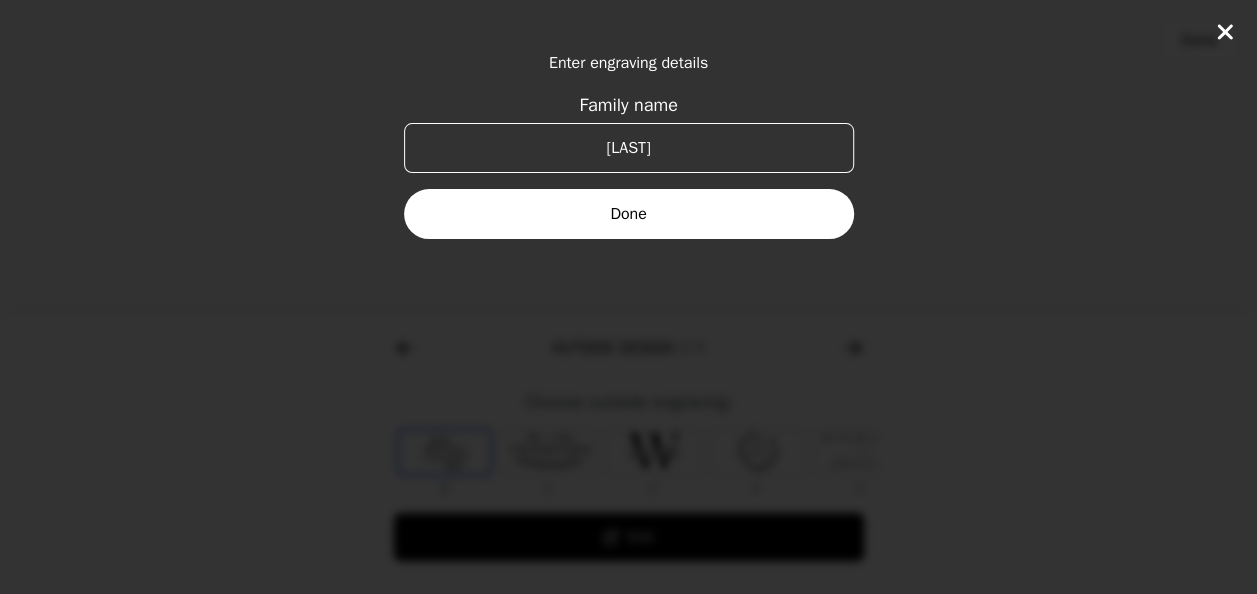 type on "[LAST]" 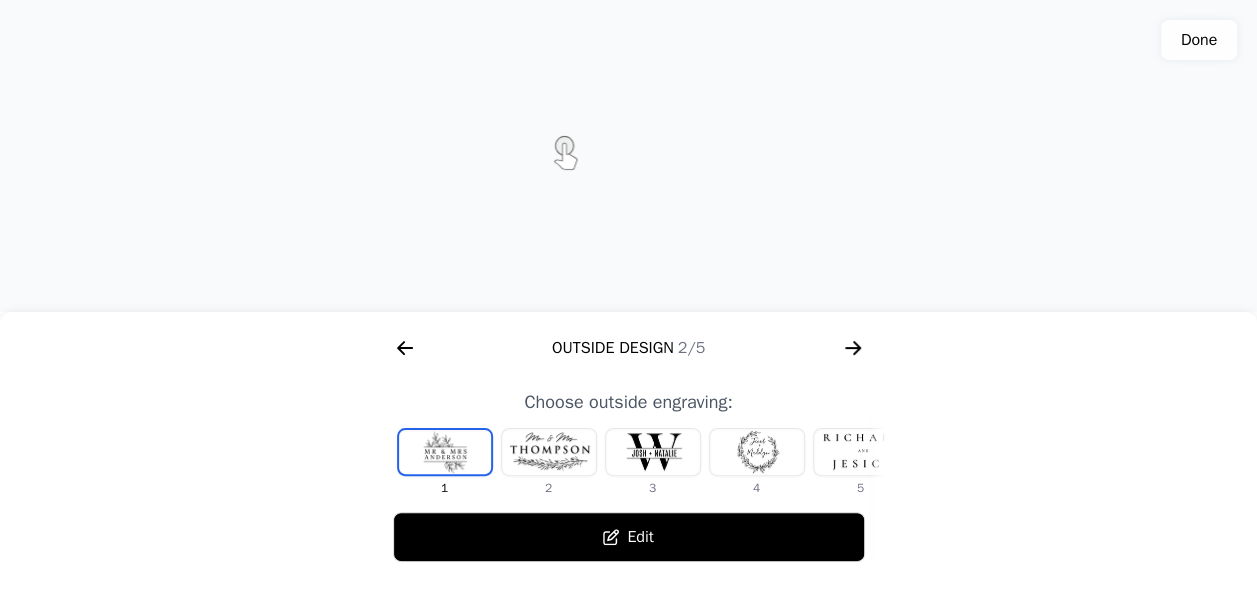 click at bounding box center [549, 452] 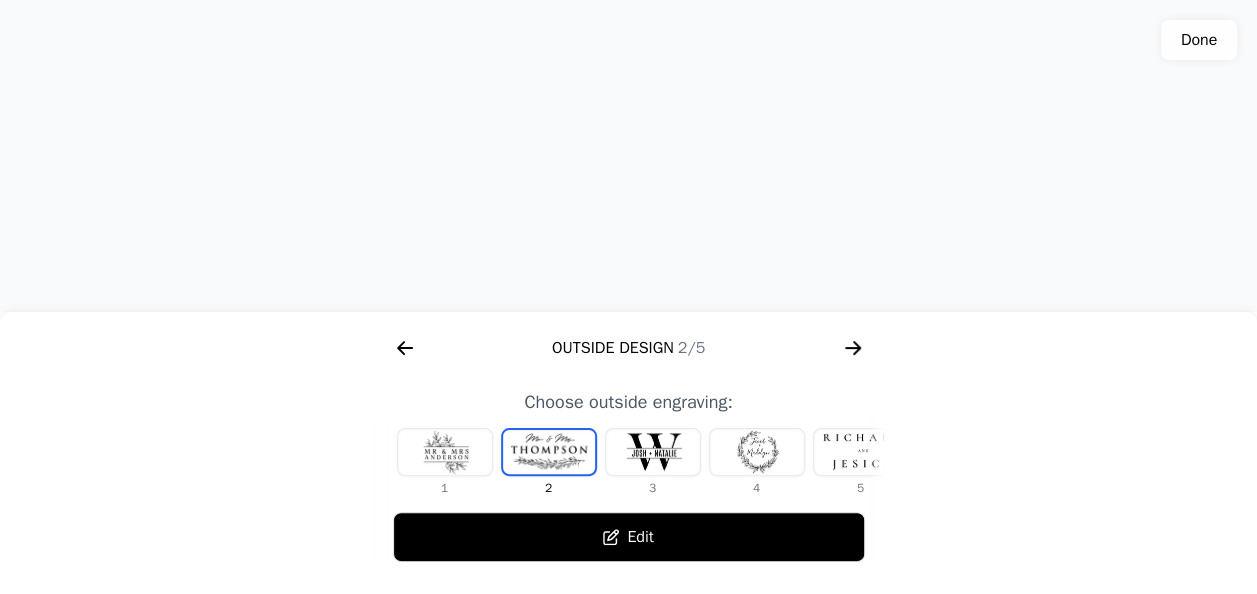 click at bounding box center (445, 452) 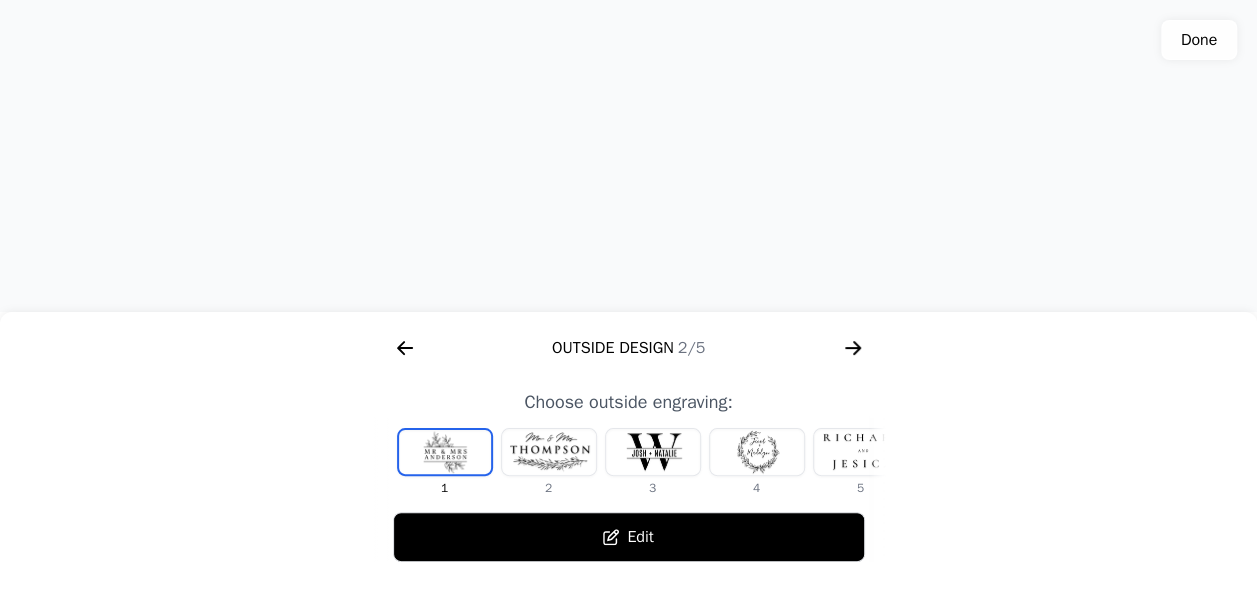 click 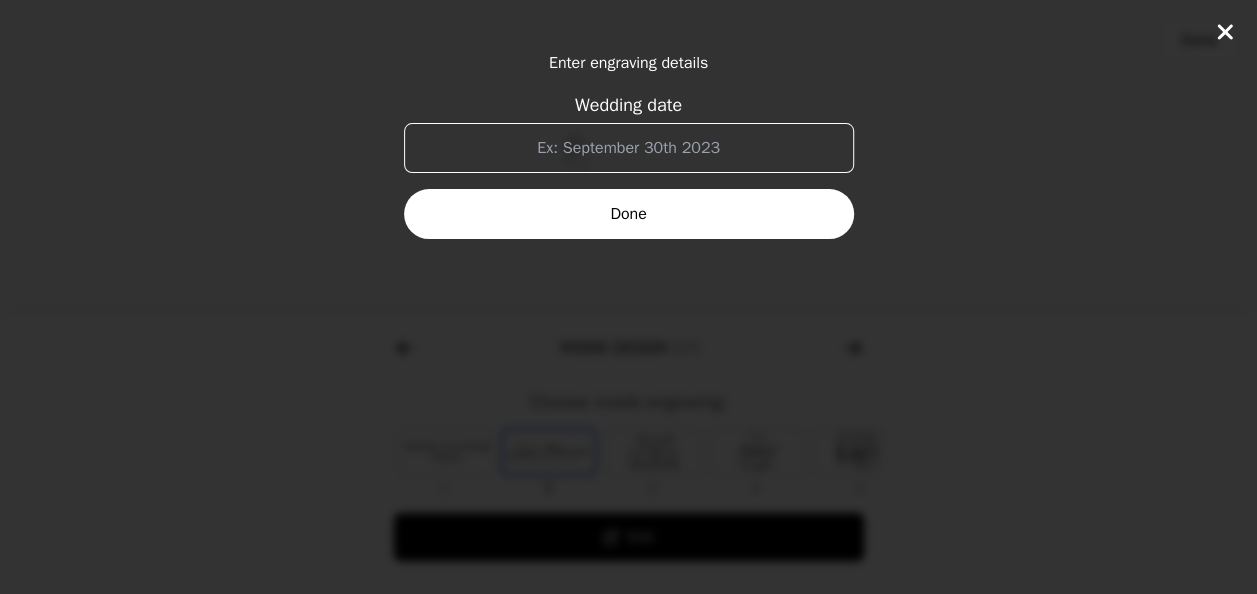 scroll, scrollTop: 0, scrollLeft: 1280, axis: horizontal 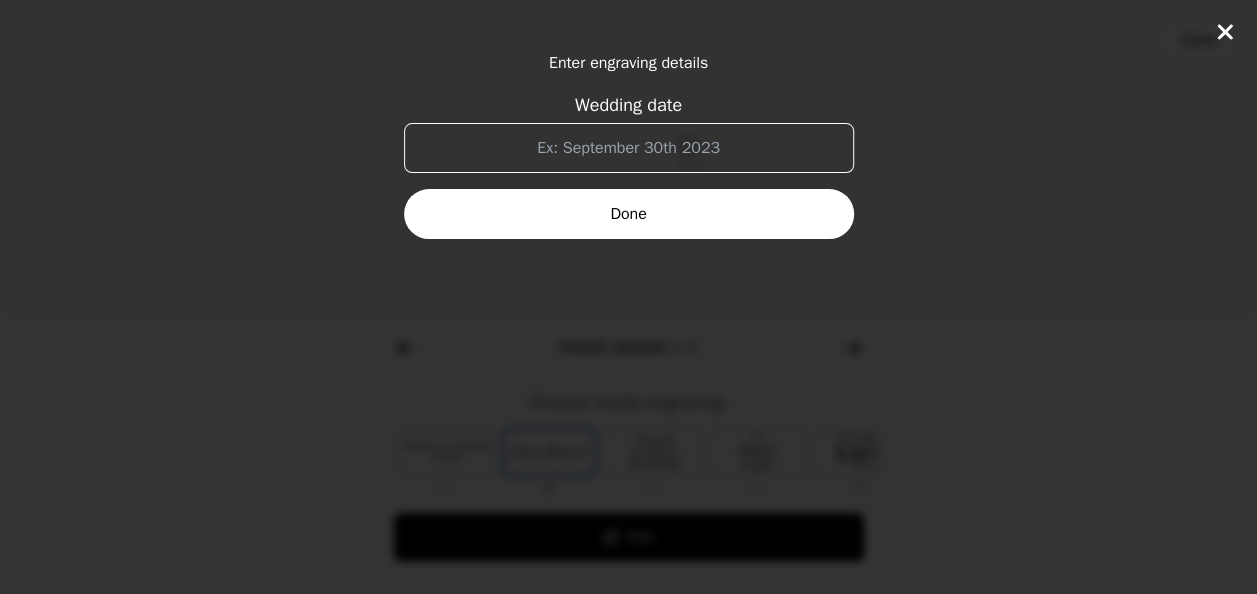 click on "Wedding date" at bounding box center (629, 148) 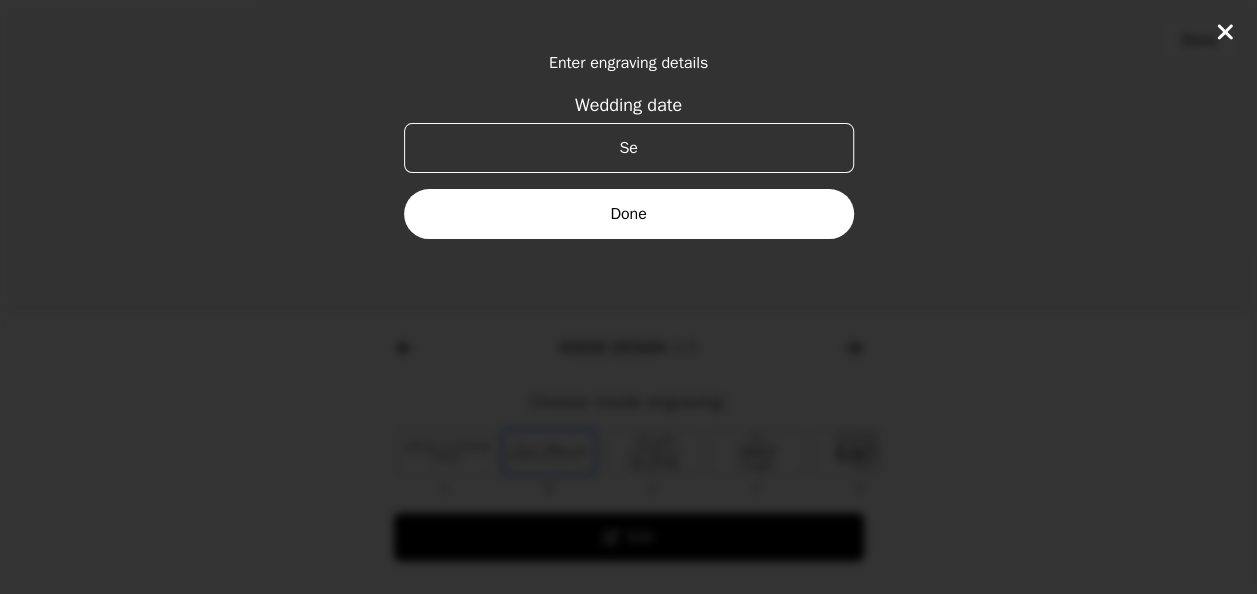 type on "S" 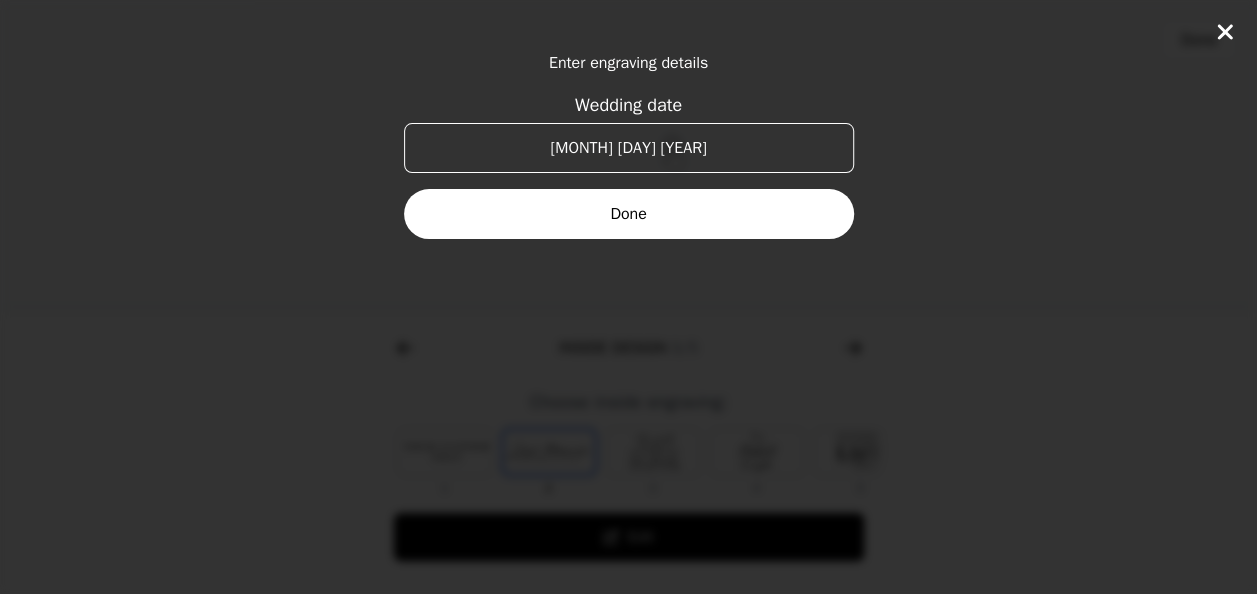 type on "August 30th 2025" 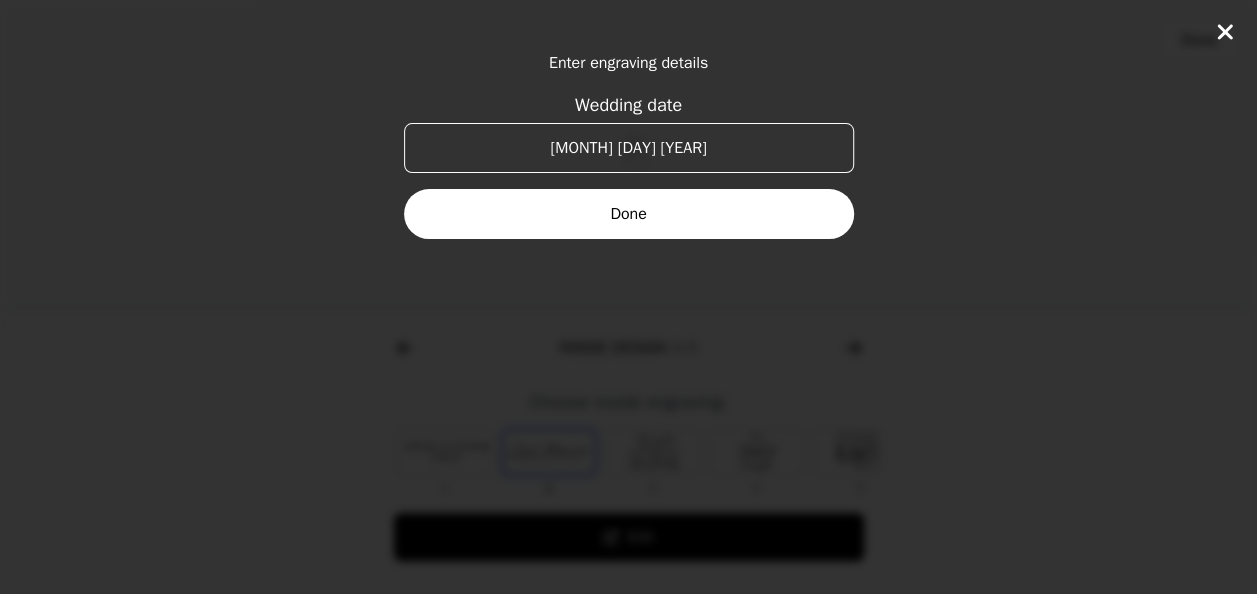 click on "Done" at bounding box center [629, 214] 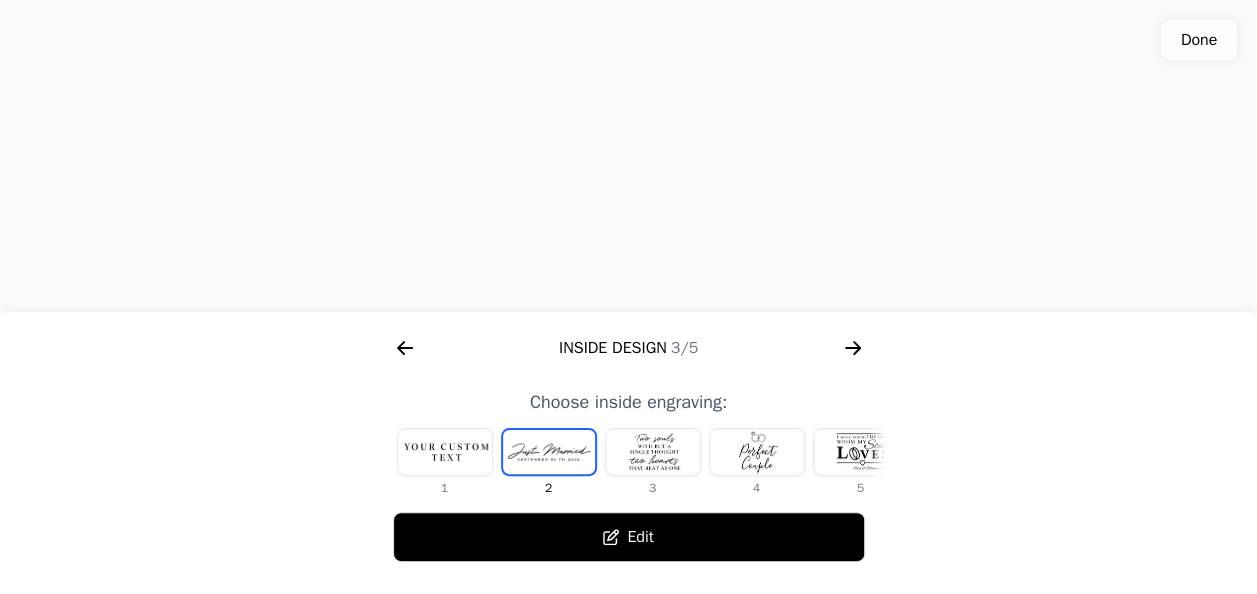 click on "Edit" at bounding box center (629, 537) 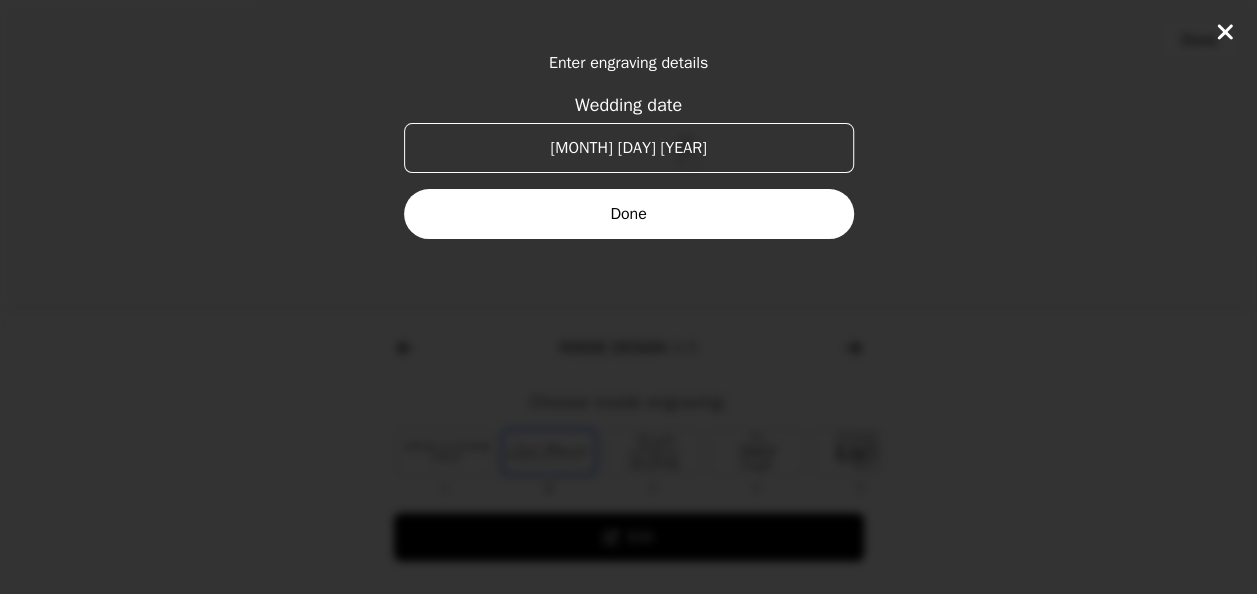 click on "August 30th 2025" at bounding box center [629, 148] 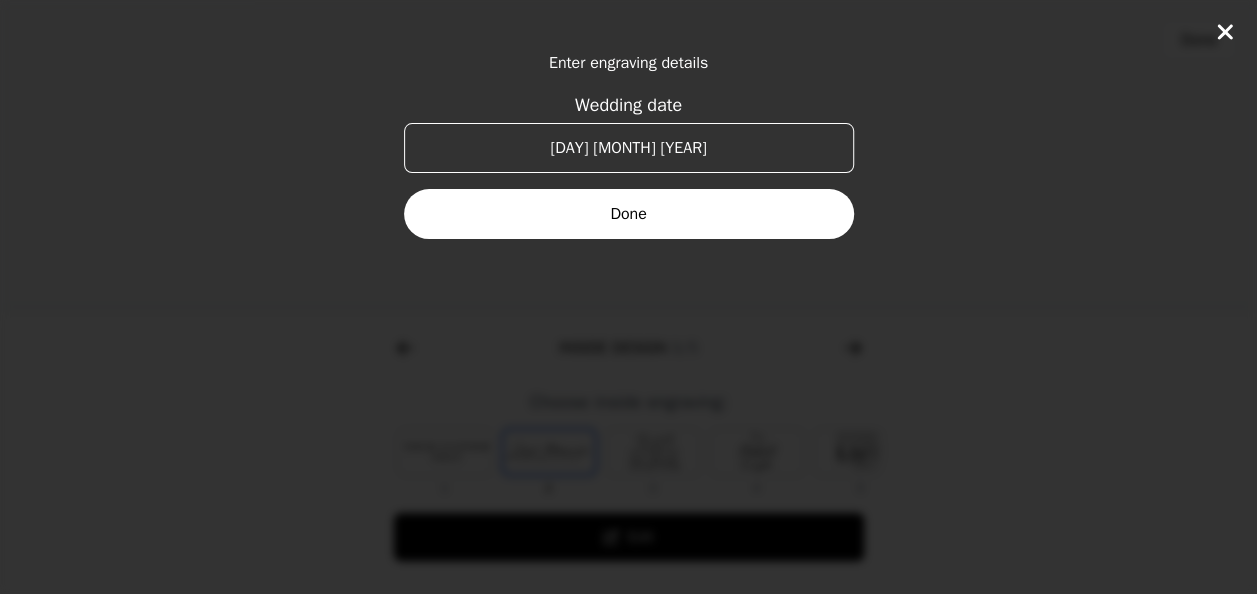 type on "[DAY] [MONTH] [YEAR]" 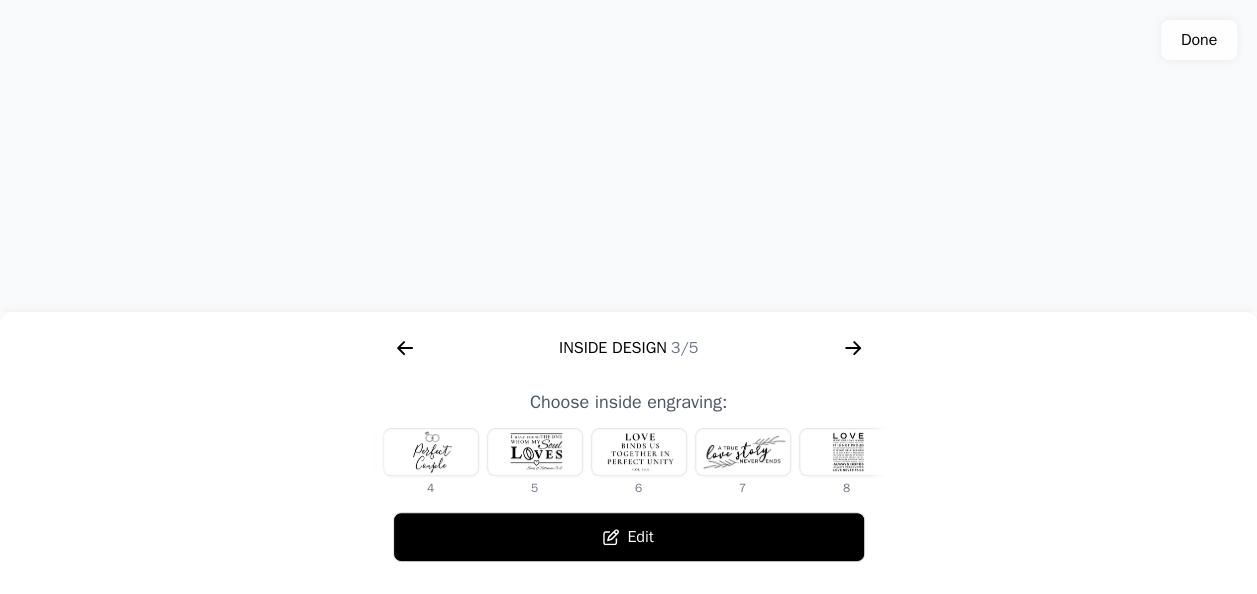 scroll, scrollTop: 0, scrollLeft: 341, axis: horizontal 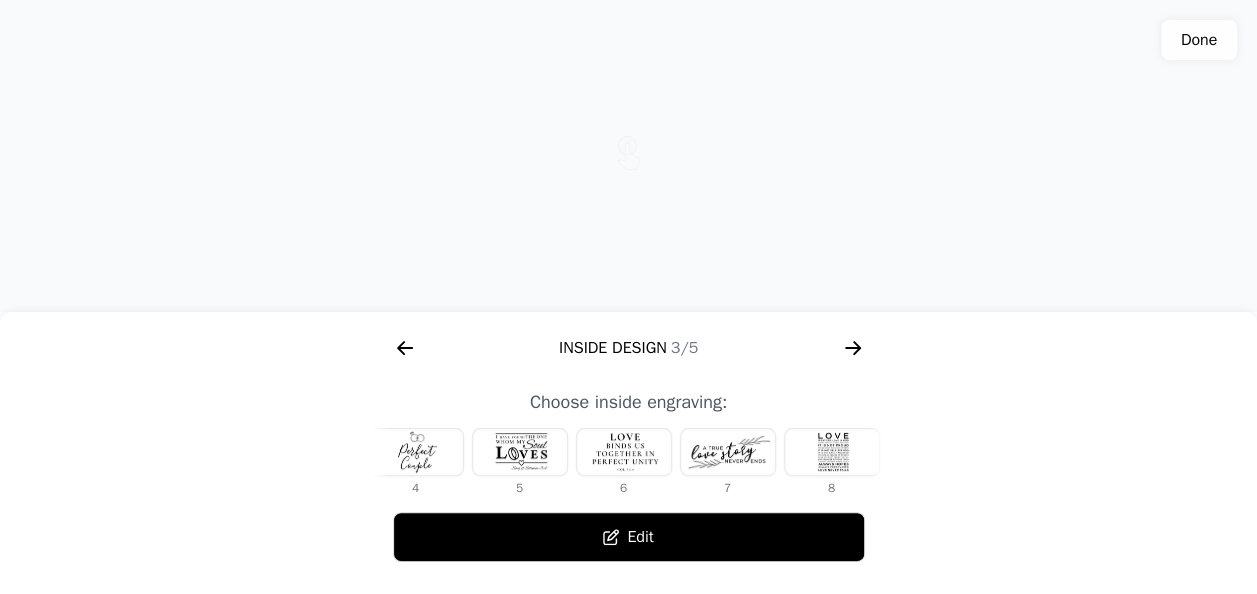 click at bounding box center (832, 452) 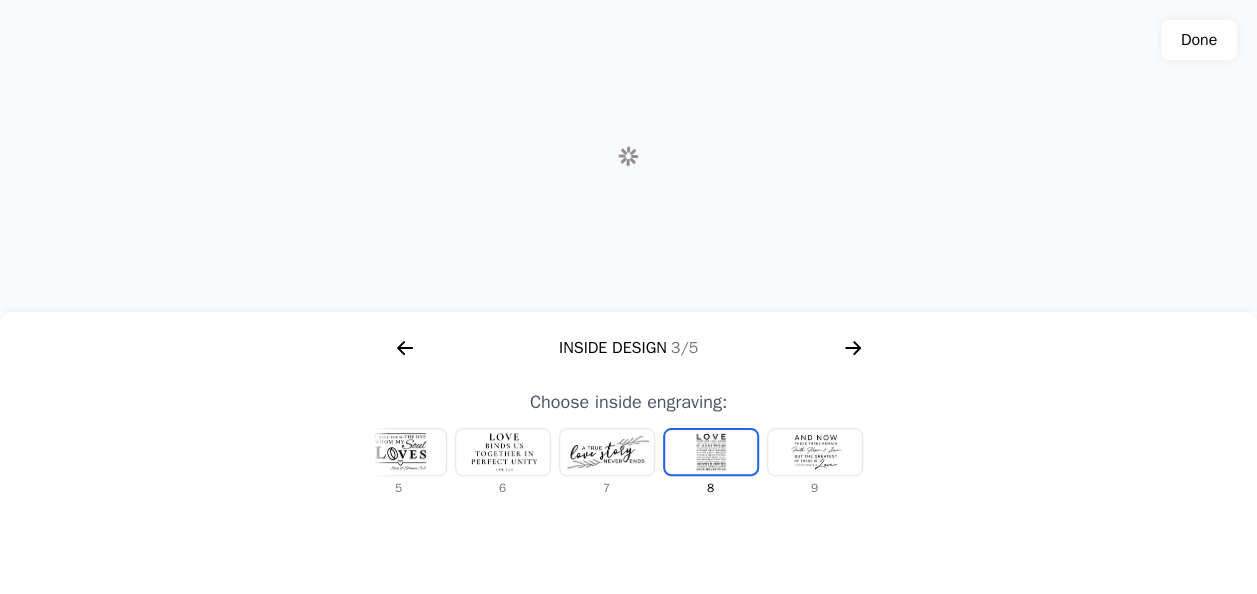scroll, scrollTop: 0, scrollLeft: 476, axis: horizontal 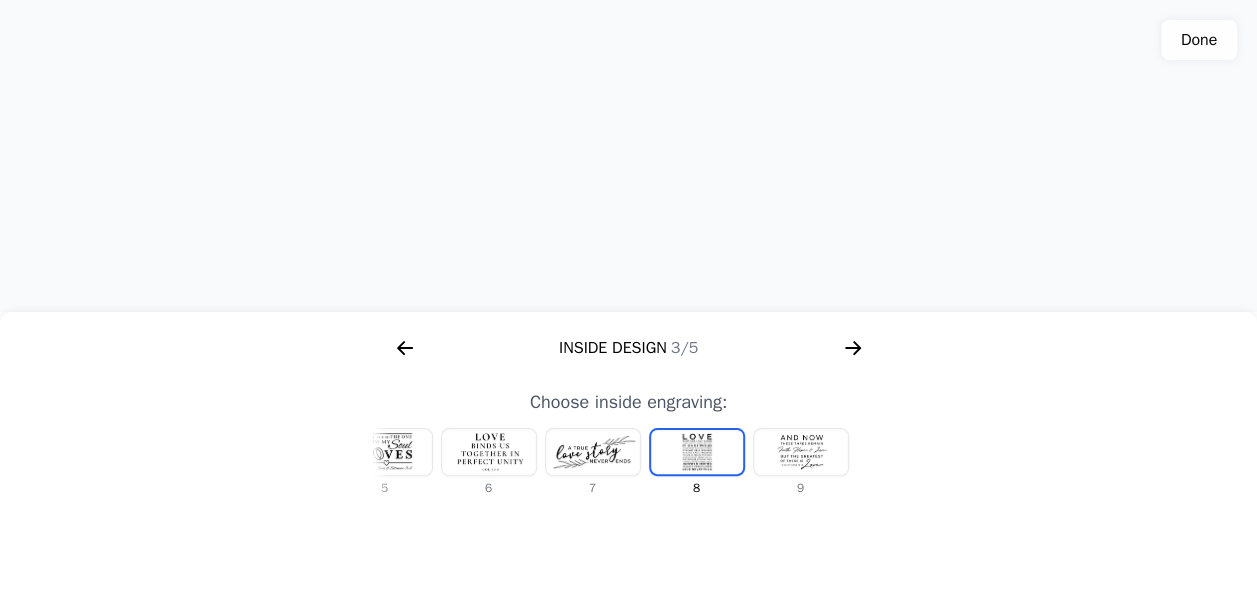 click at bounding box center [628, 156] 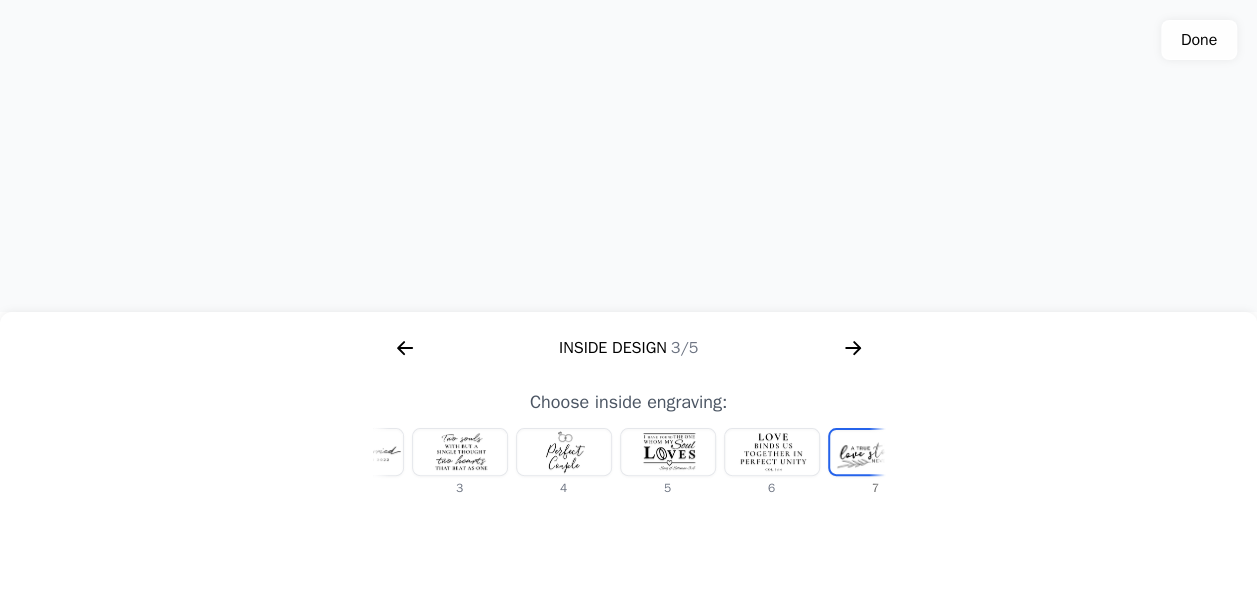 scroll, scrollTop: 0, scrollLeft: 0, axis: both 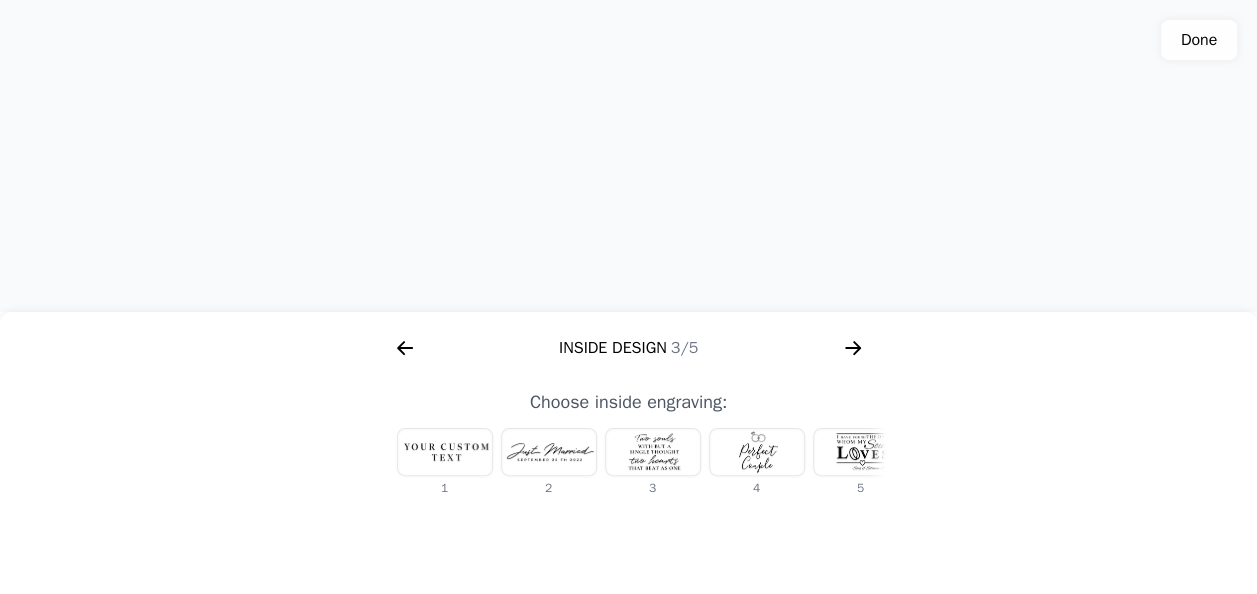 click at bounding box center [445, 452] 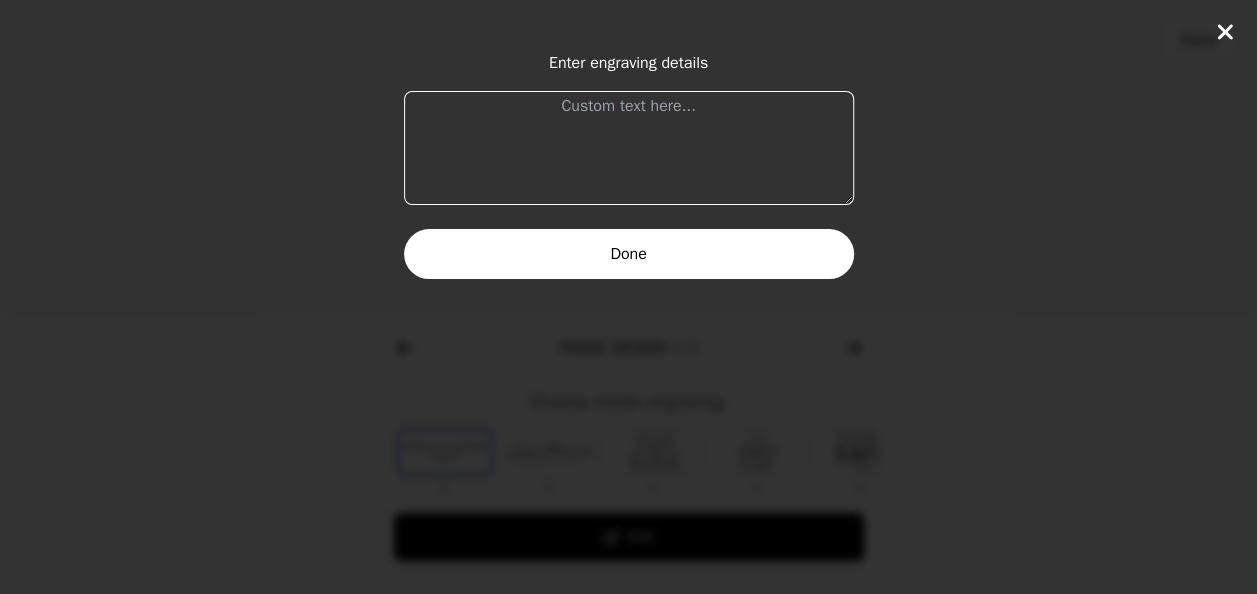 click on "Done" at bounding box center [629, 254] 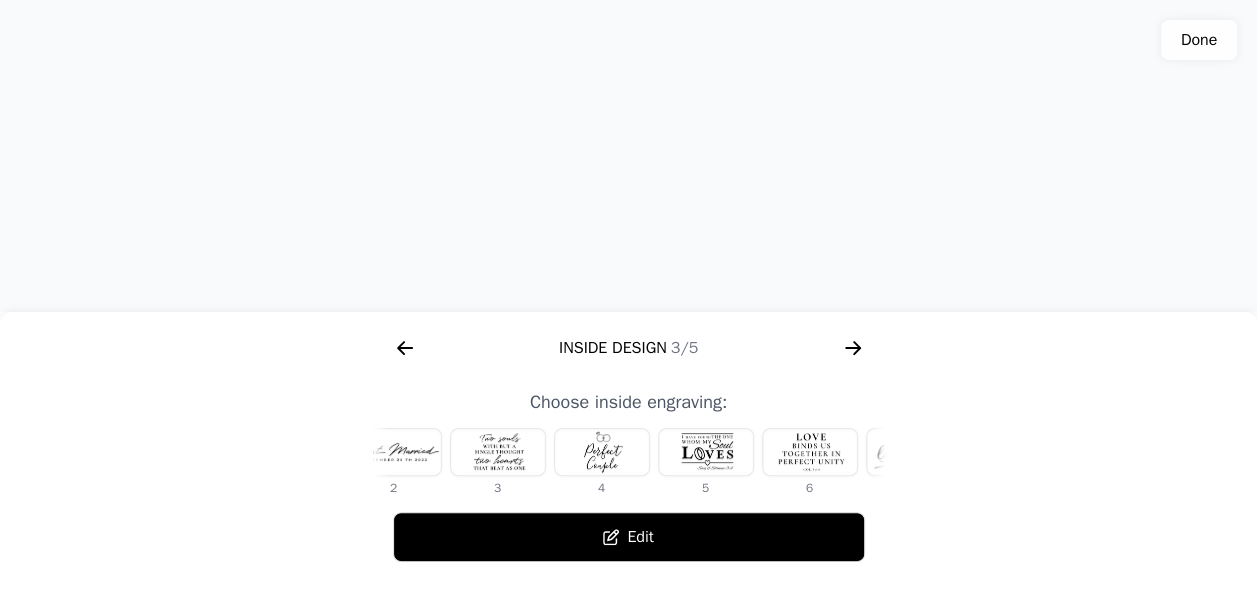 scroll, scrollTop: 0, scrollLeft: 185, axis: horizontal 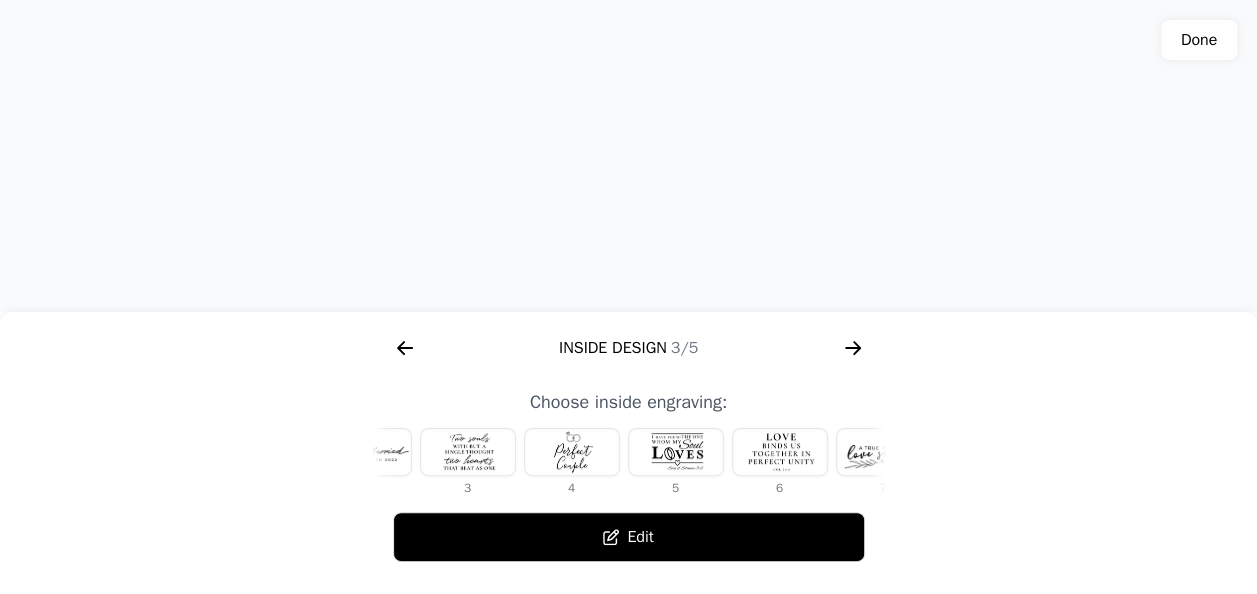 click at bounding box center (676, 452) 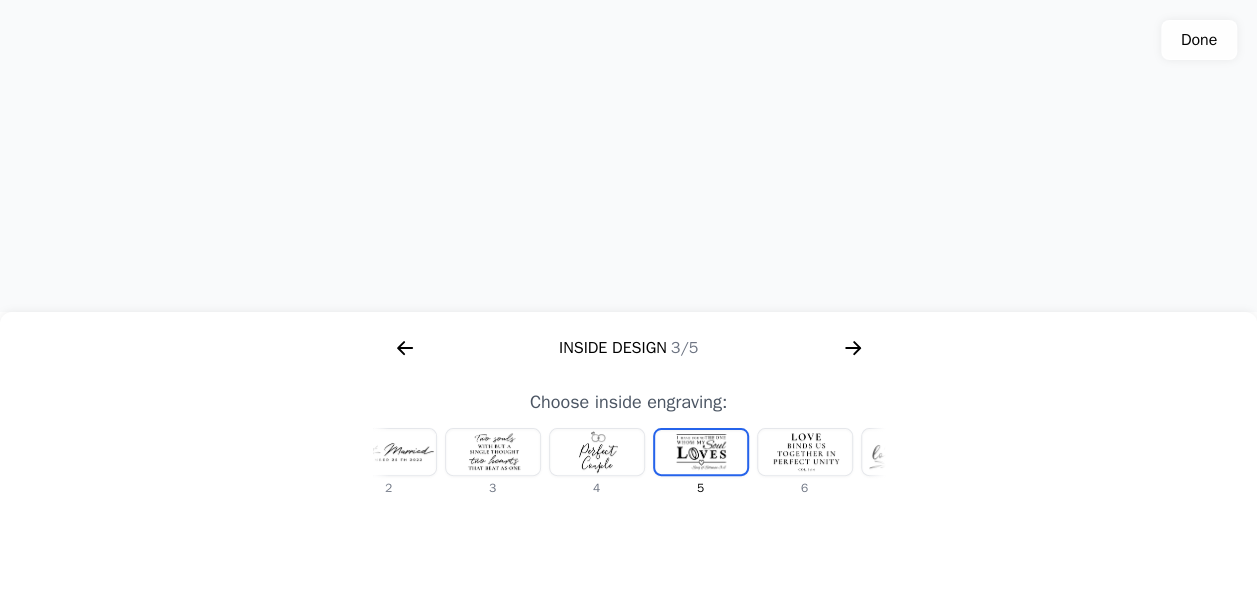 scroll, scrollTop: 0, scrollLeft: 159, axis: horizontal 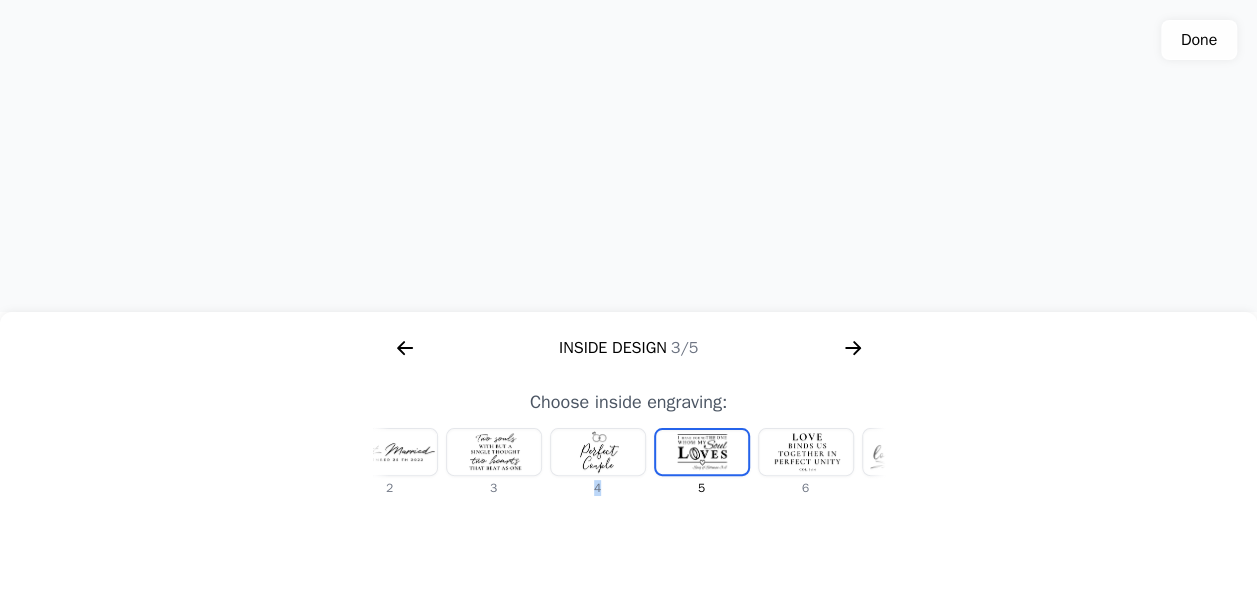 drag, startPoint x: 650, startPoint y: 452, endPoint x: 577, endPoint y: 457, distance: 73.171036 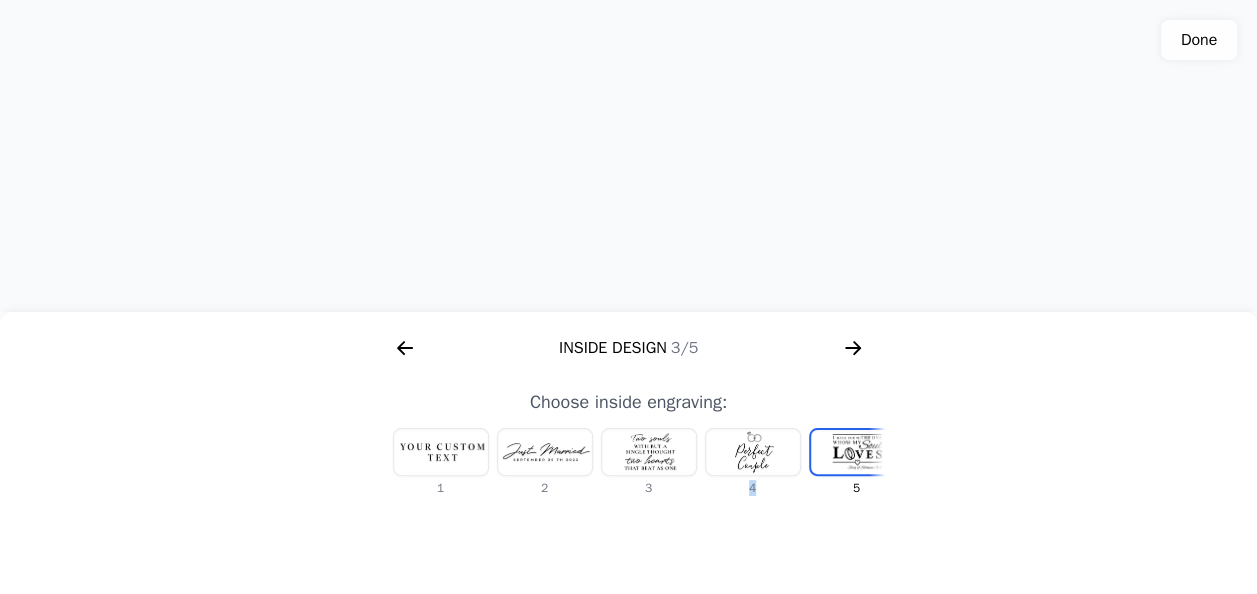 scroll, scrollTop: 0, scrollLeft: 0, axis: both 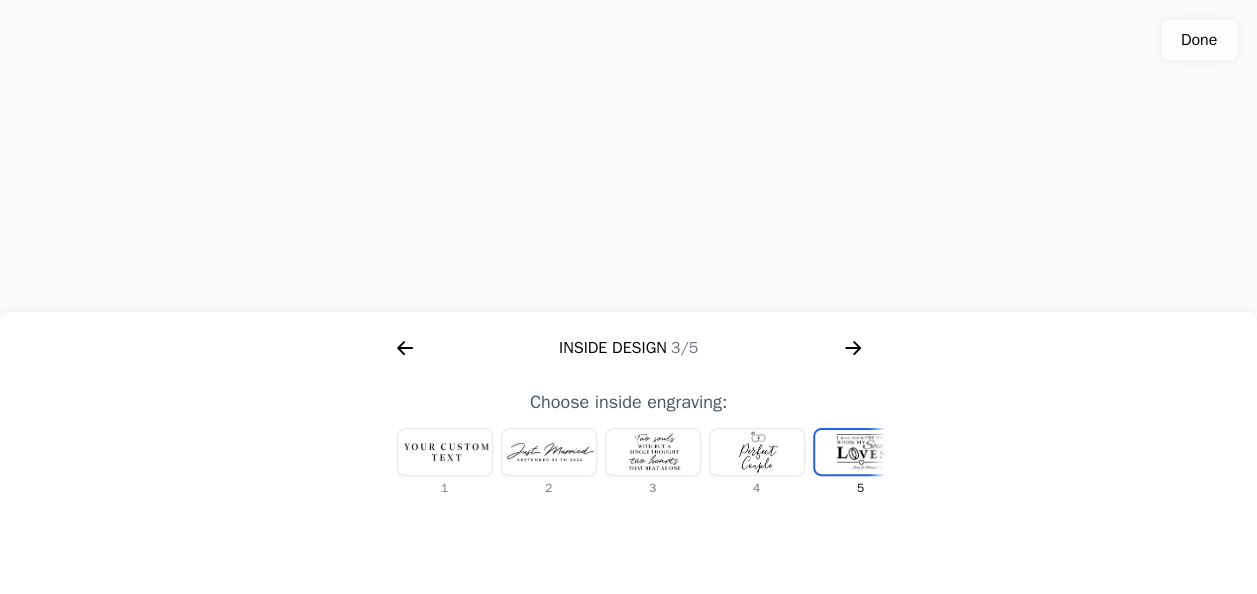 click at bounding box center (549, 452) 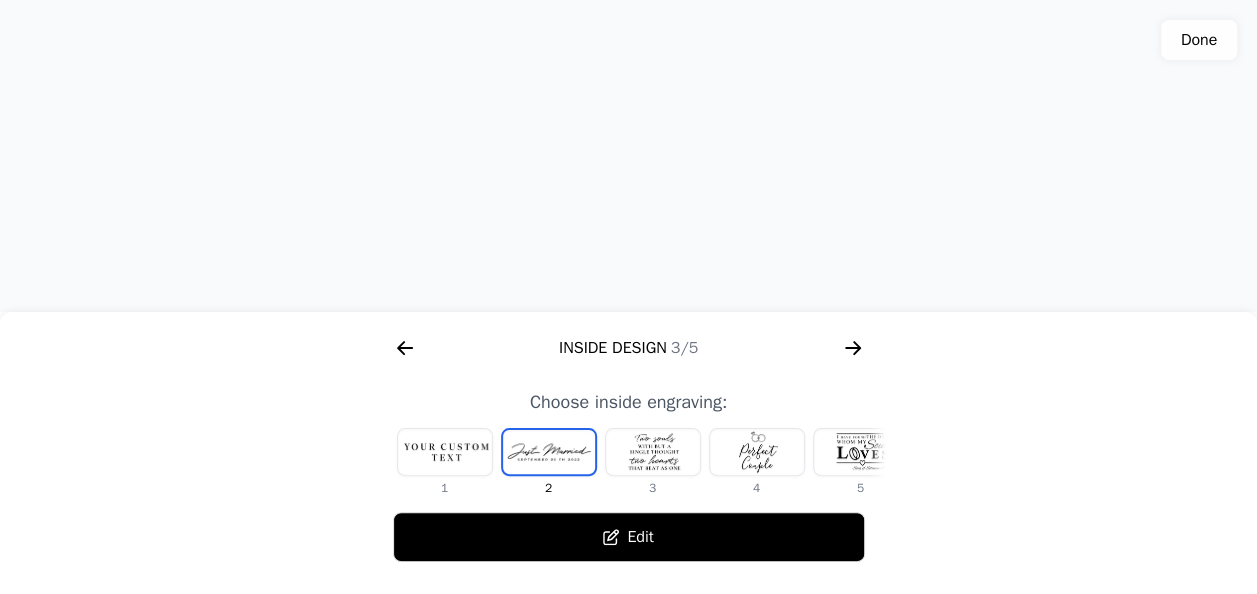 click at bounding box center [445, 452] 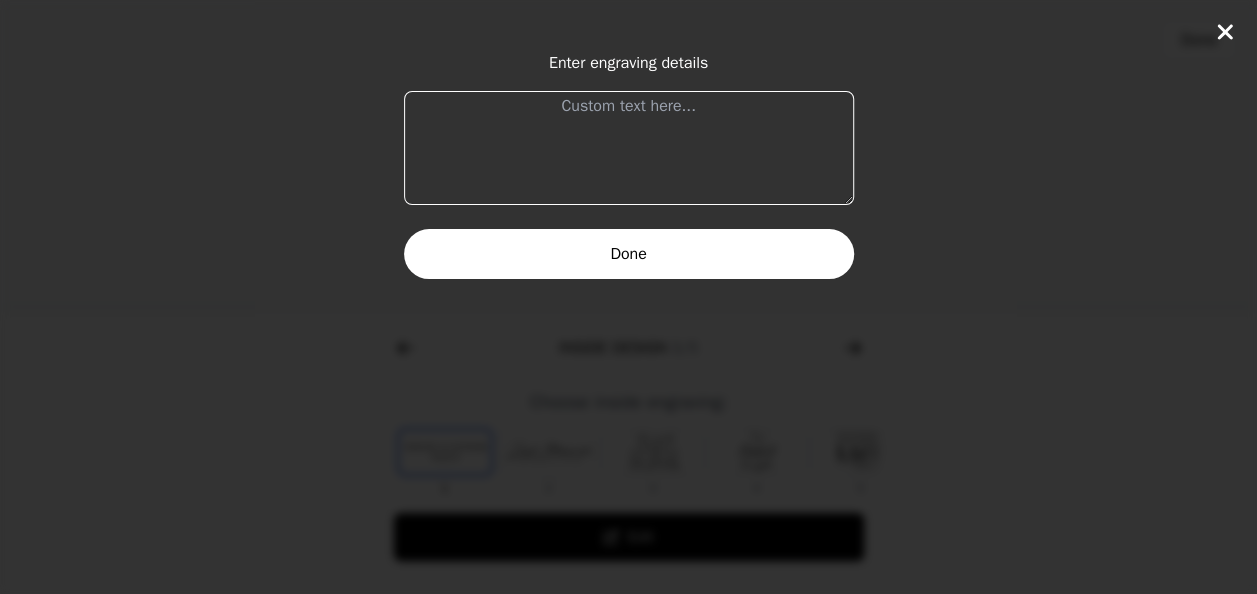 click on "Done" at bounding box center (629, 254) 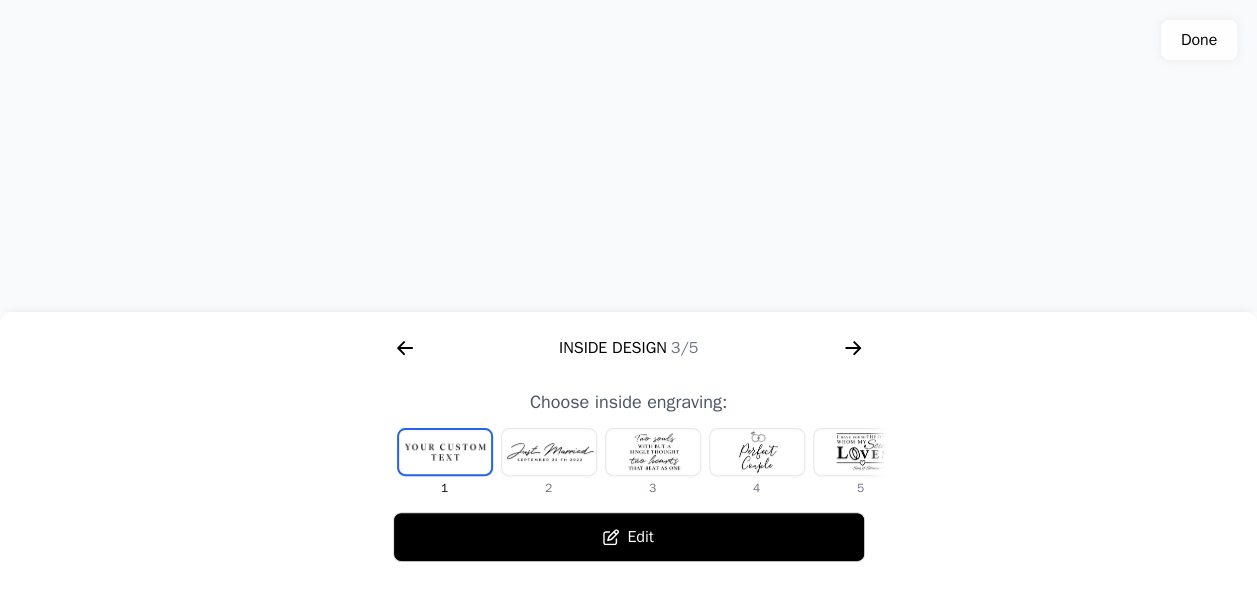 click at bounding box center (549, 452) 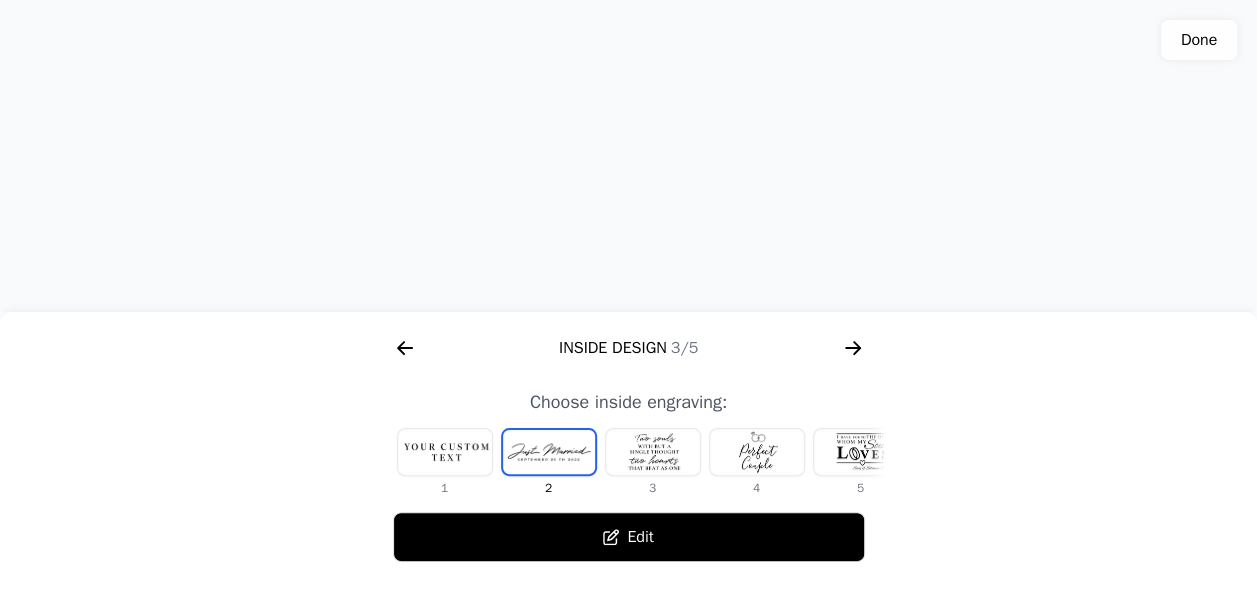 click 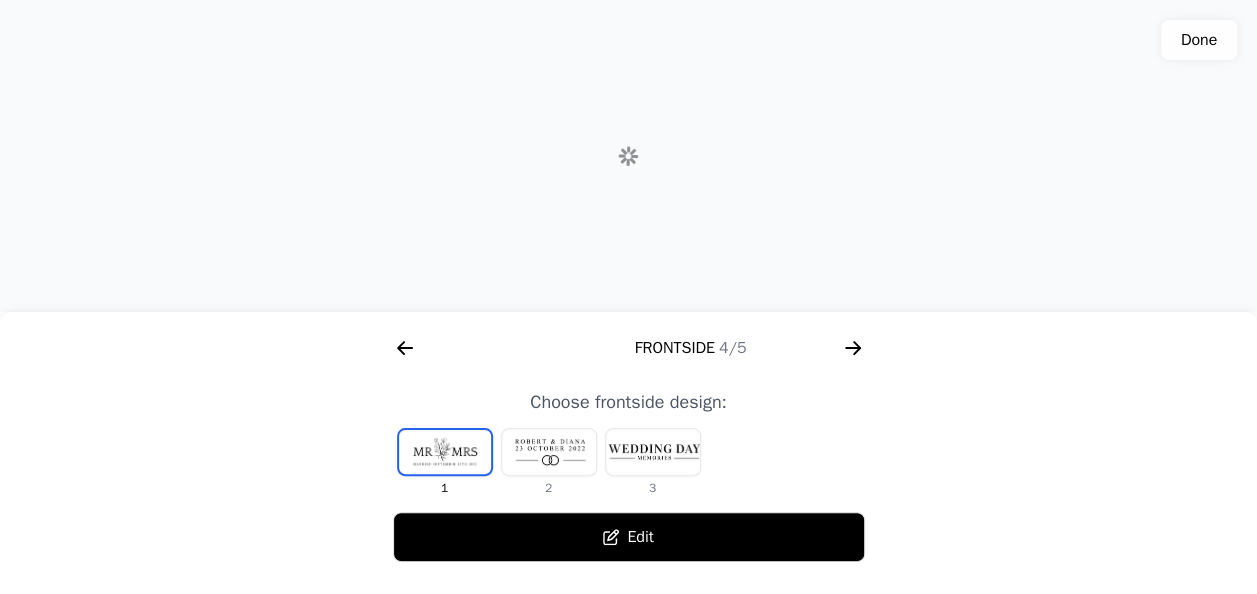 scroll, scrollTop: 0, scrollLeft: 1792, axis: horizontal 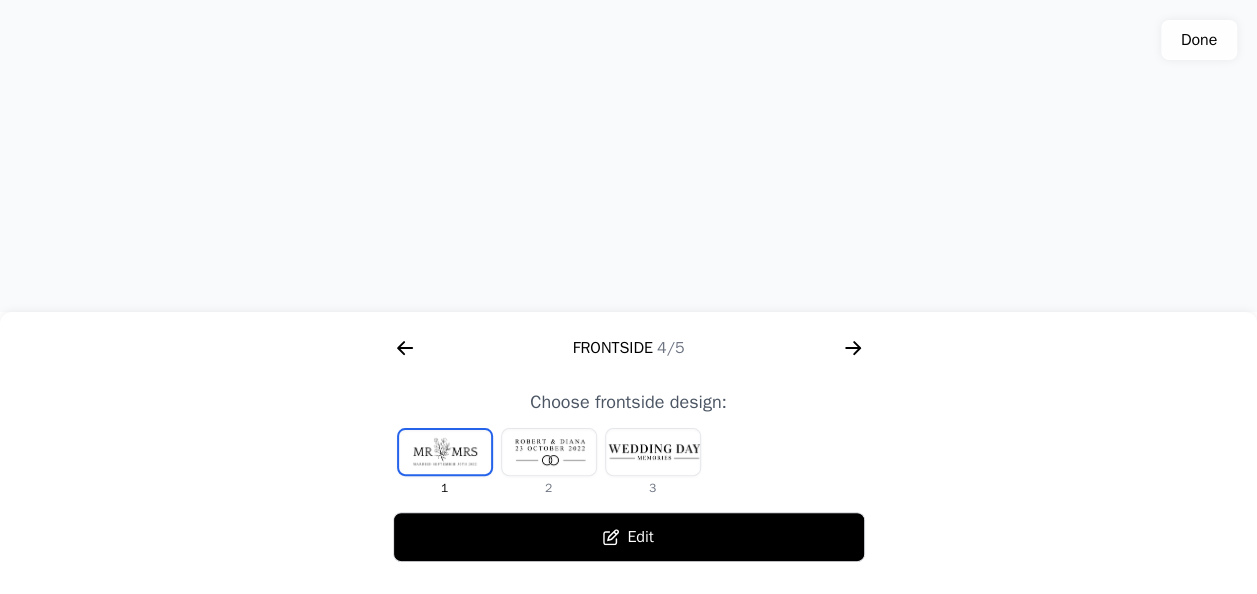 click at bounding box center [549, 452] 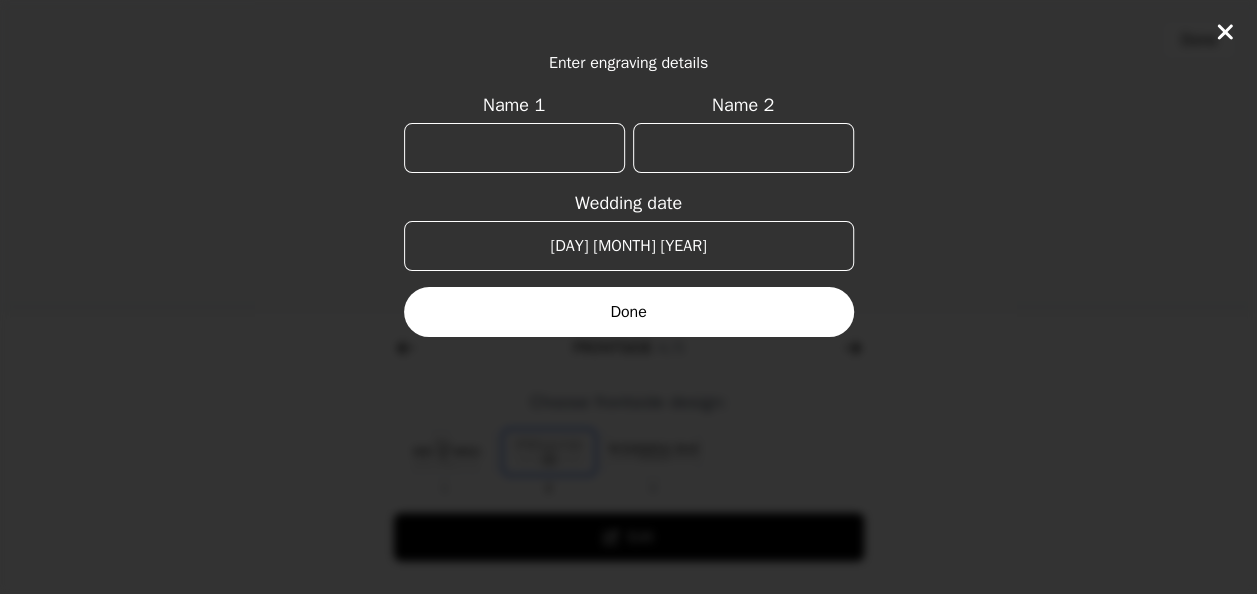 click on "Done" at bounding box center [629, 312] 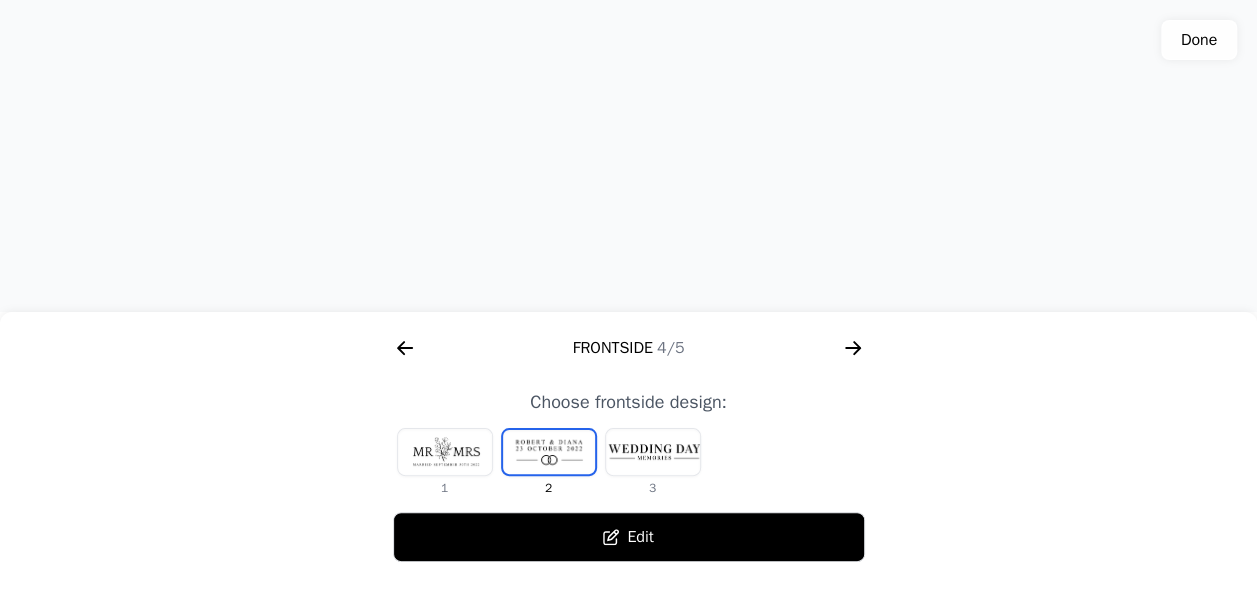 click at bounding box center (653, 452) 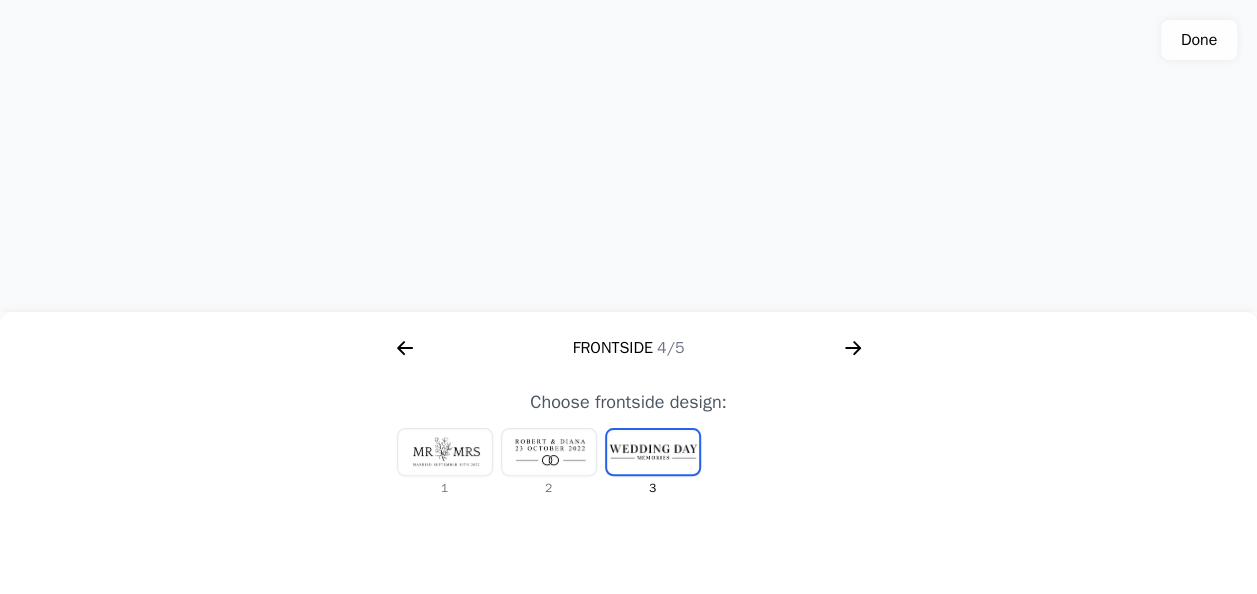 click at bounding box center [549, 452] 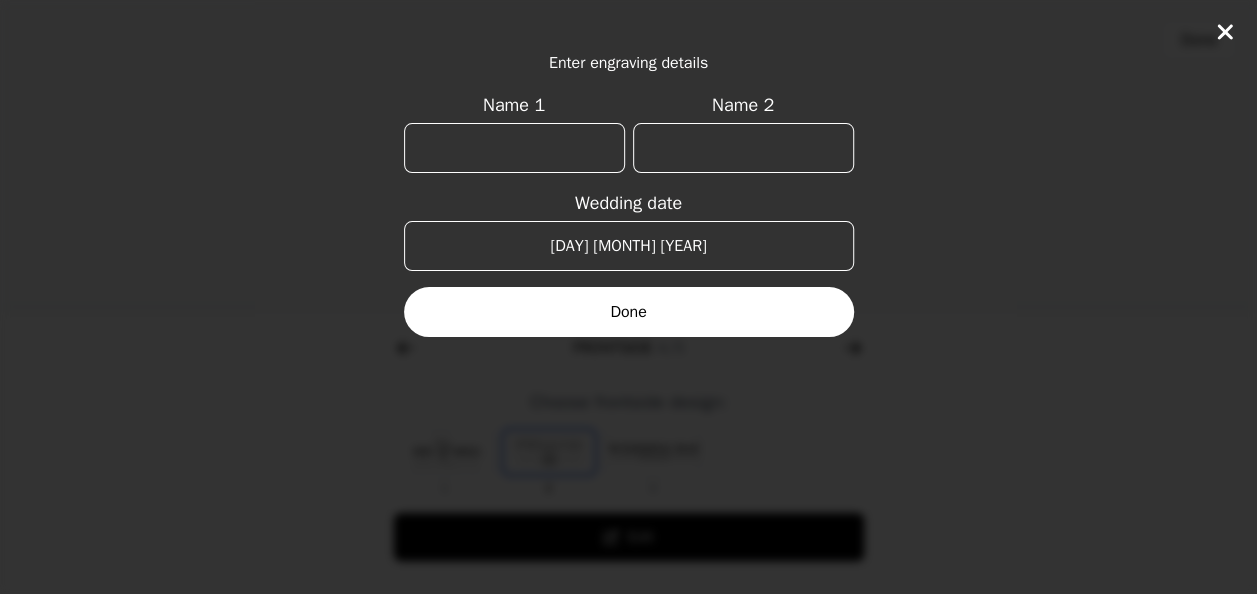 click on "[DAY] [MONTH] [YEAR]" at bounding box center [629, 246] 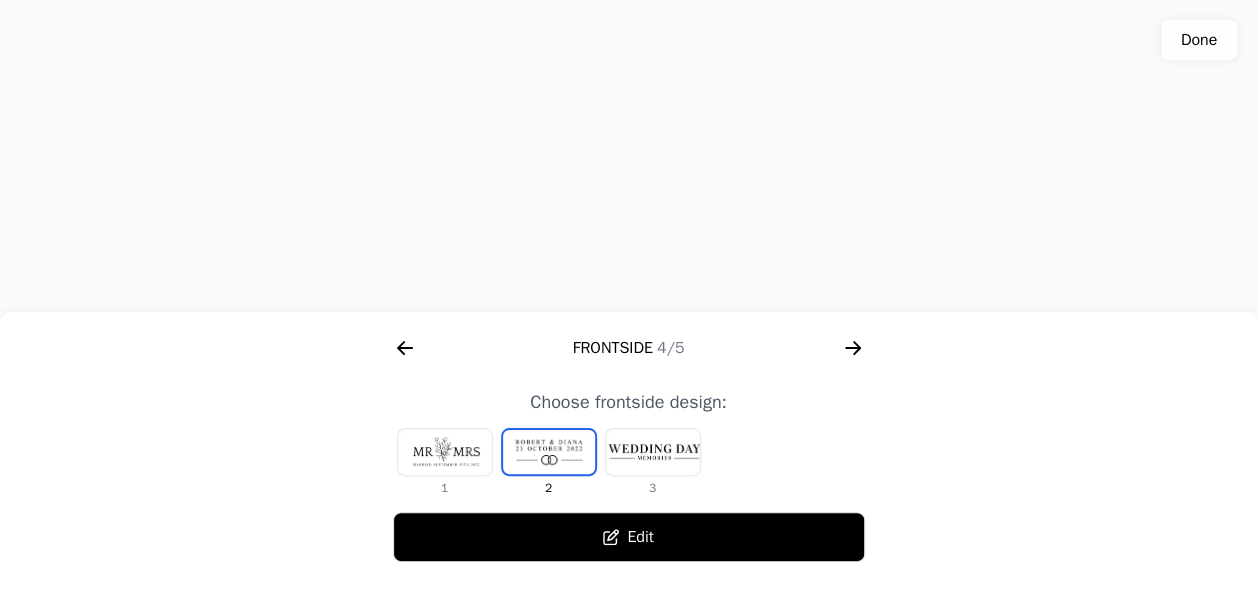 click 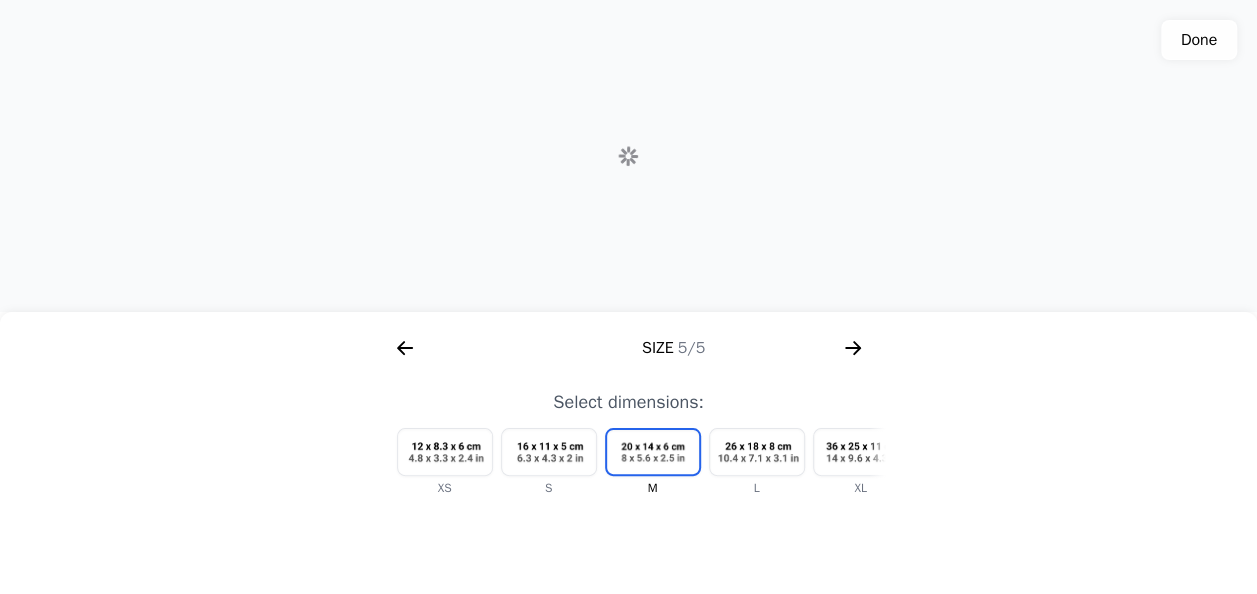 scroll, scrollTop: 0, scrollLeft: 2304, axis: horizontal 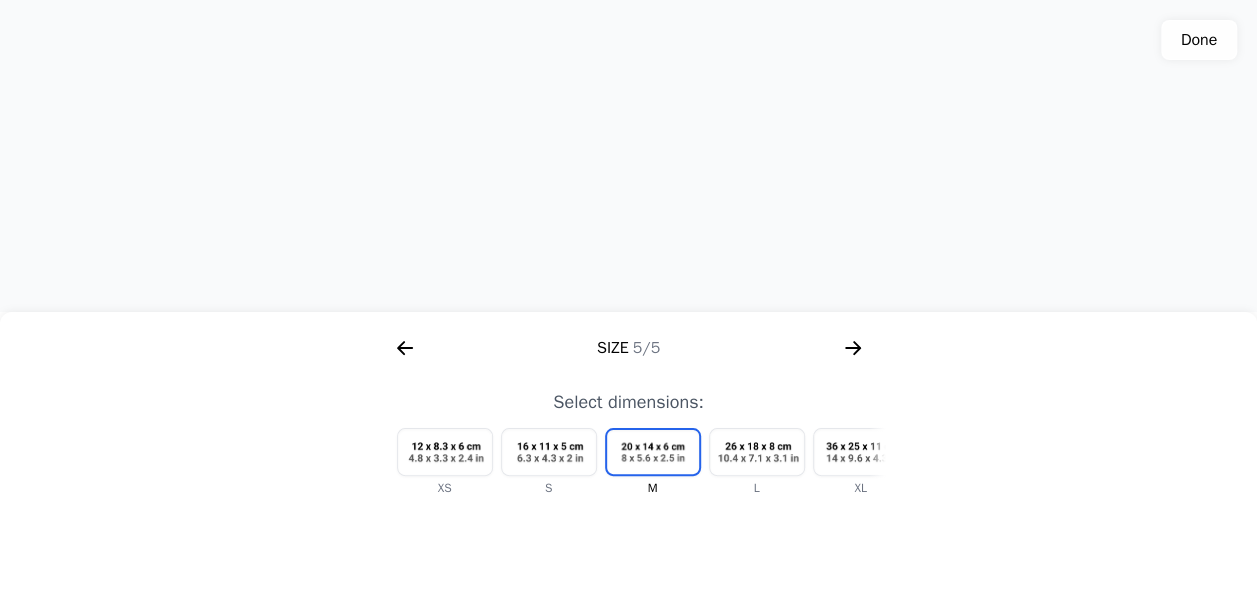click at bounding box center [549, 452] 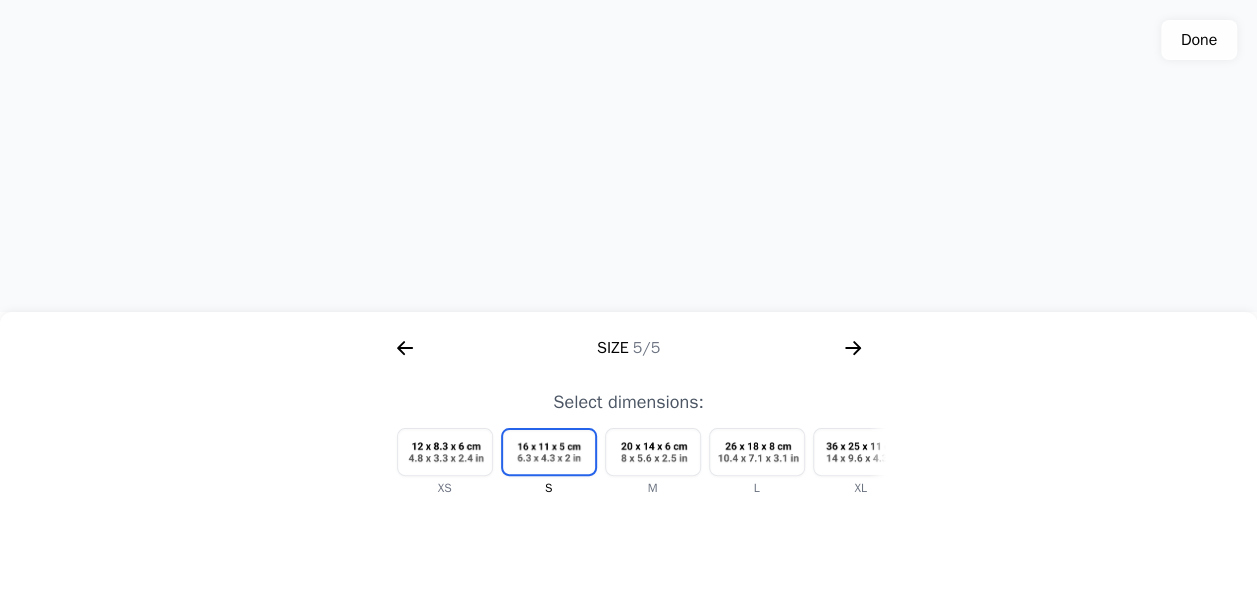 drag, startPoint x: 522, startPoint y: 187, endPoint x: 548, endPoint y: 222, distance: 43.60046 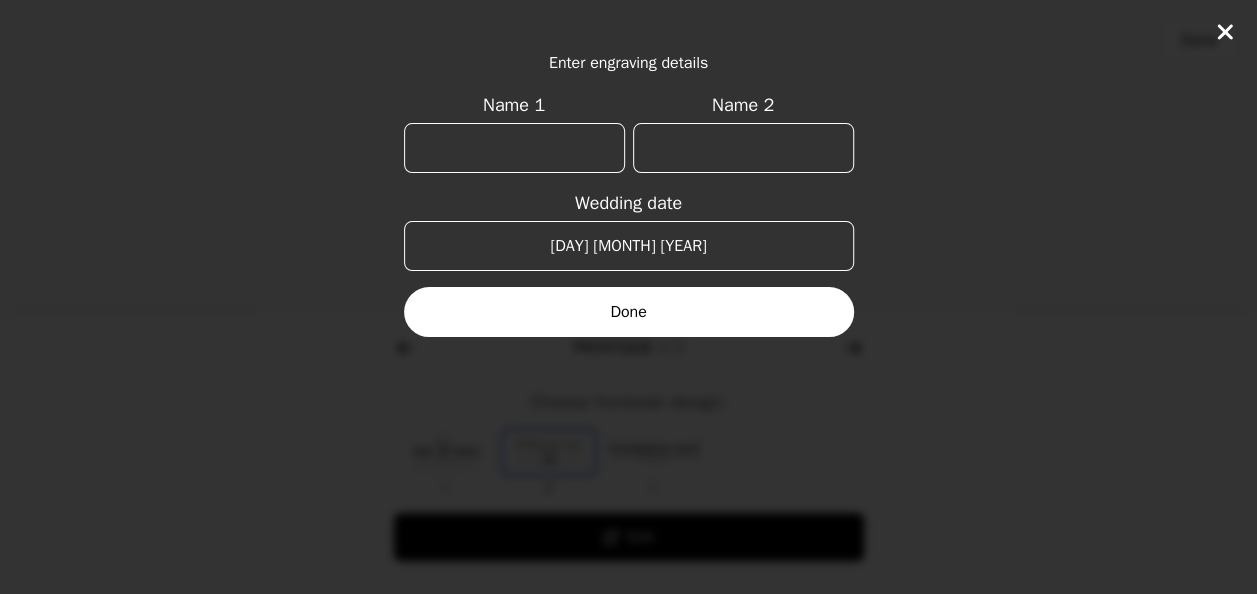 scroll, scrollTop: 0, scrollLeft: 1792, axis: horizontal 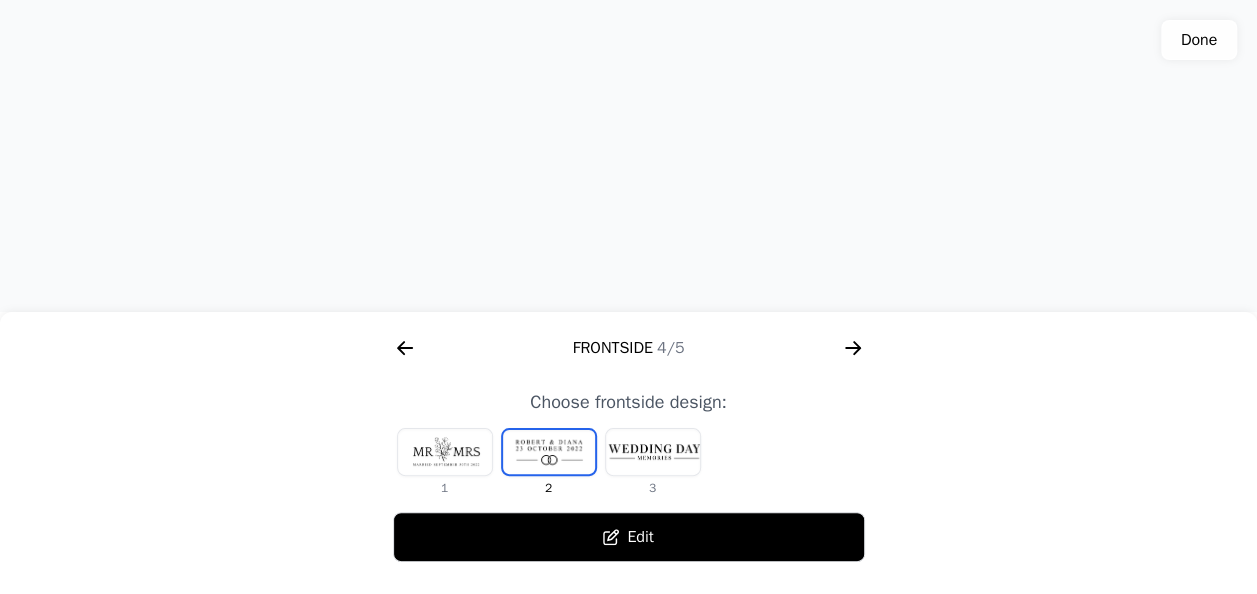 click 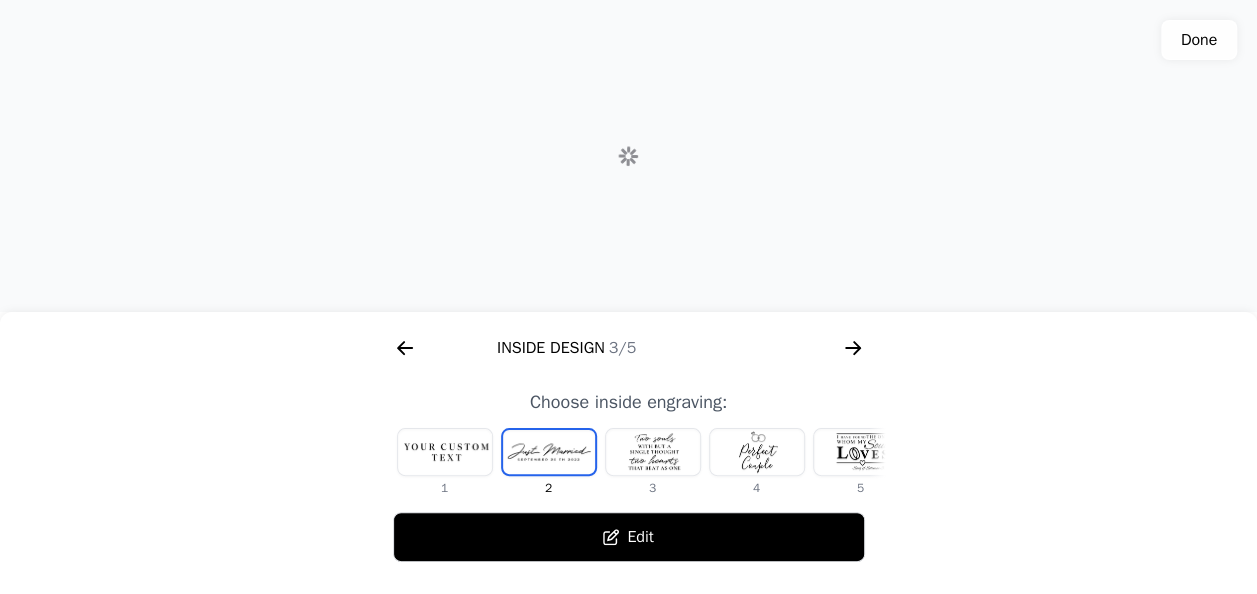 scroll, scrollTop: 0, scrollLeft: 1280, axis: horizontal 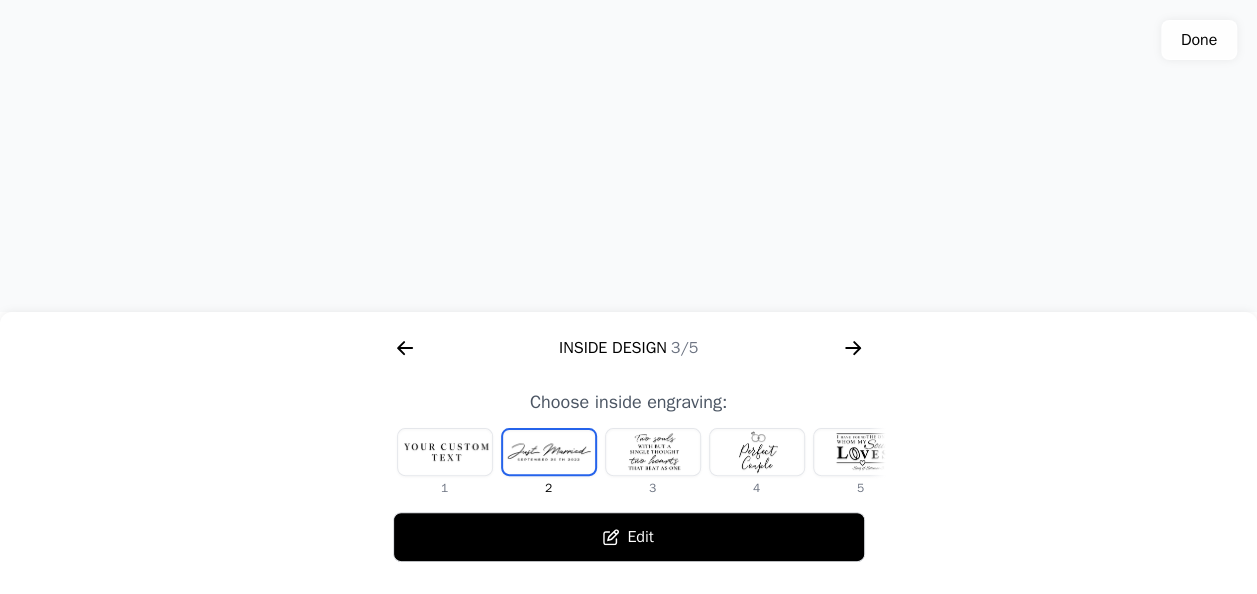 click 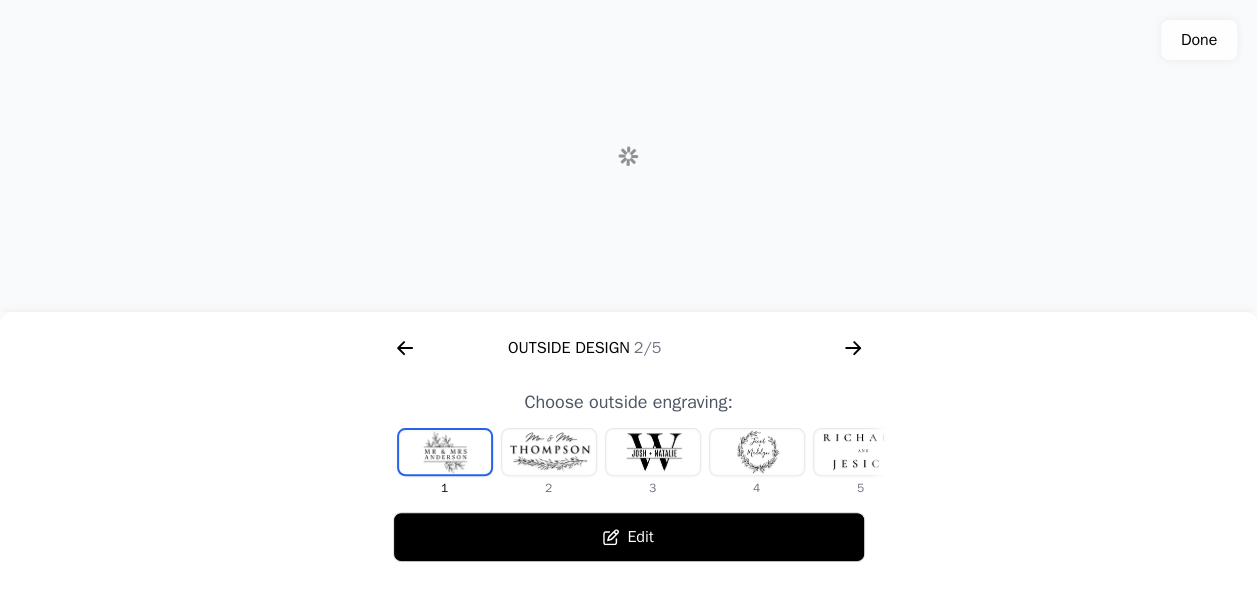 scroll, scrollTop: 0, scrollLeft: 768, axis: horizontal 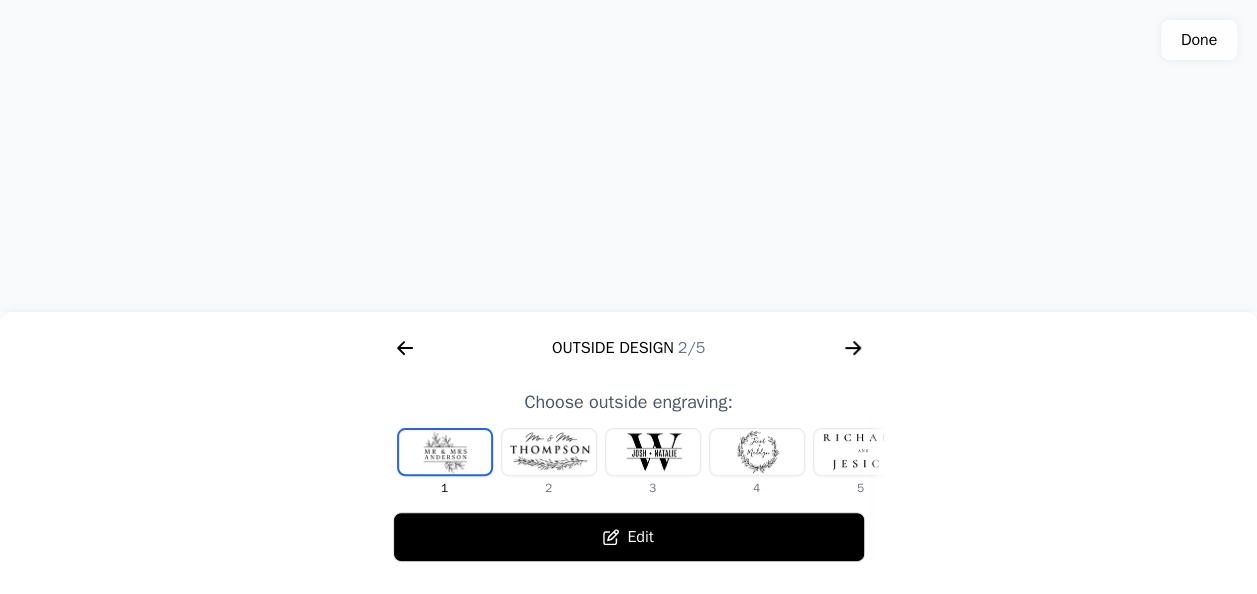 click 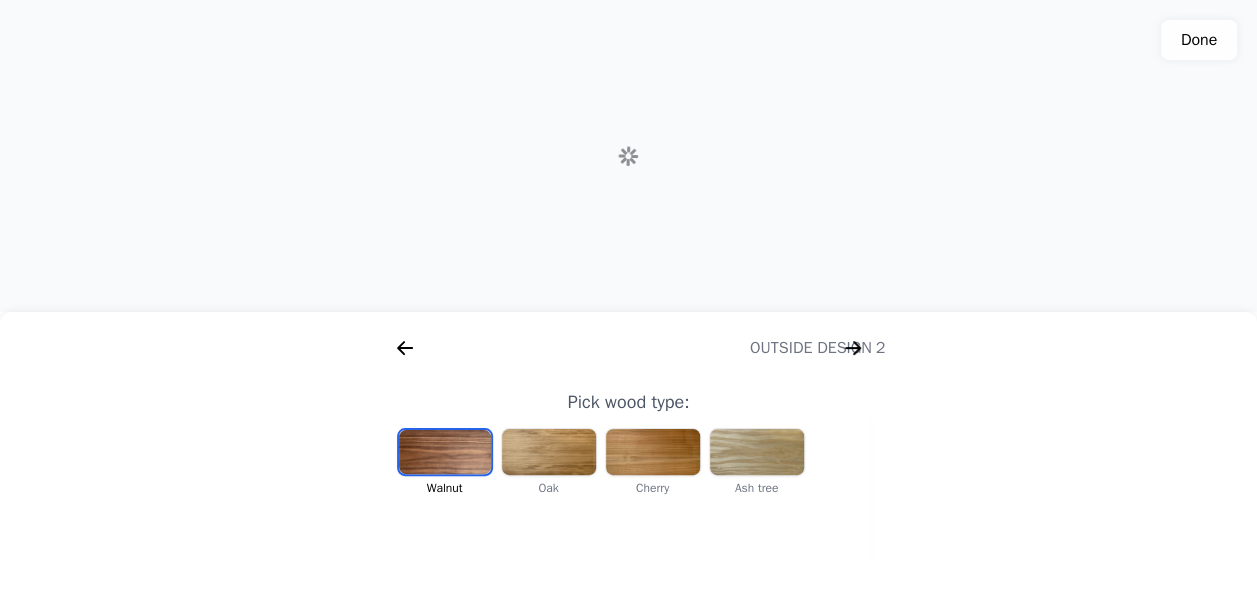 scroll, scrollTop: 0, scrollLeft: 256, axis: horizontal 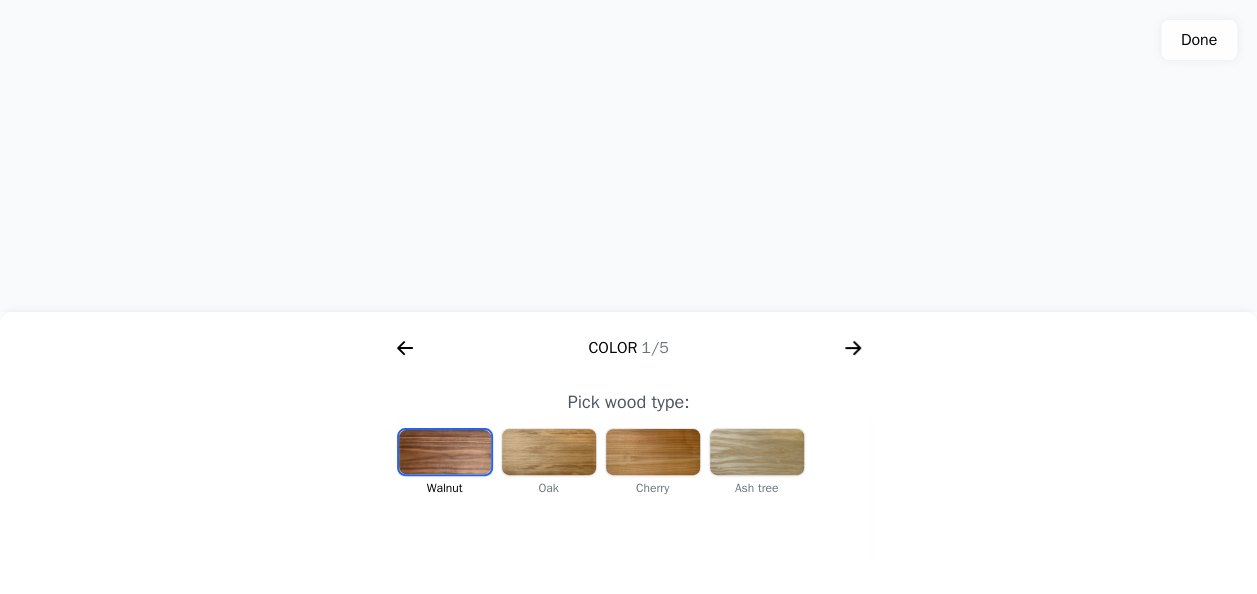 click 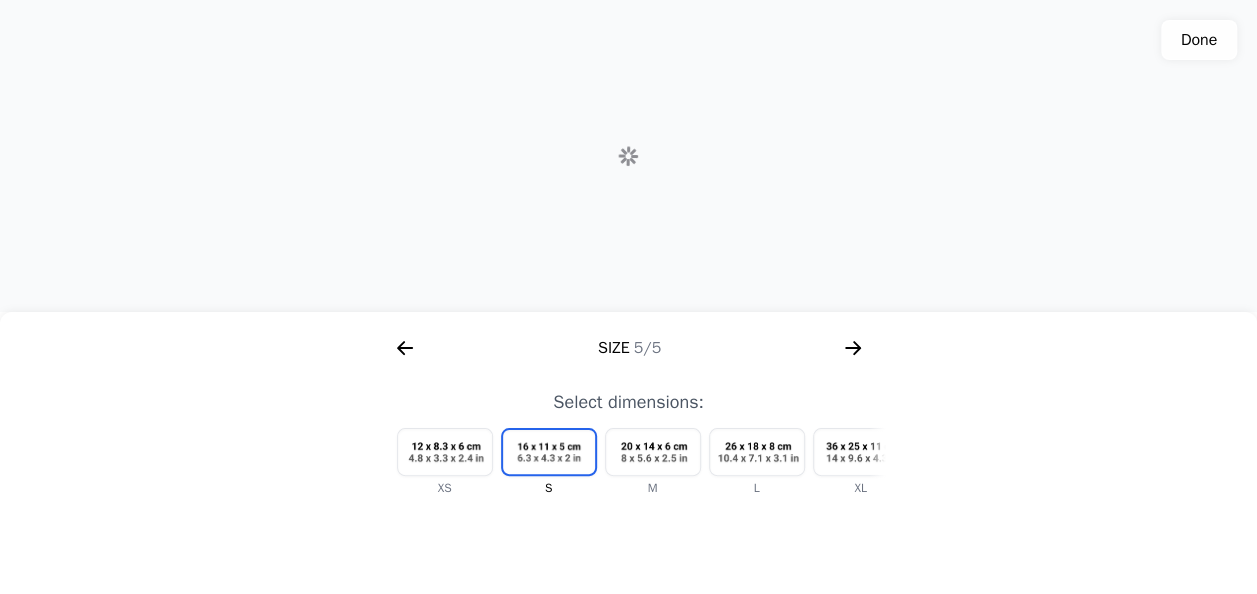 scroll, scrollTop: 0, scrollLeft: 2304, axis: horizontal 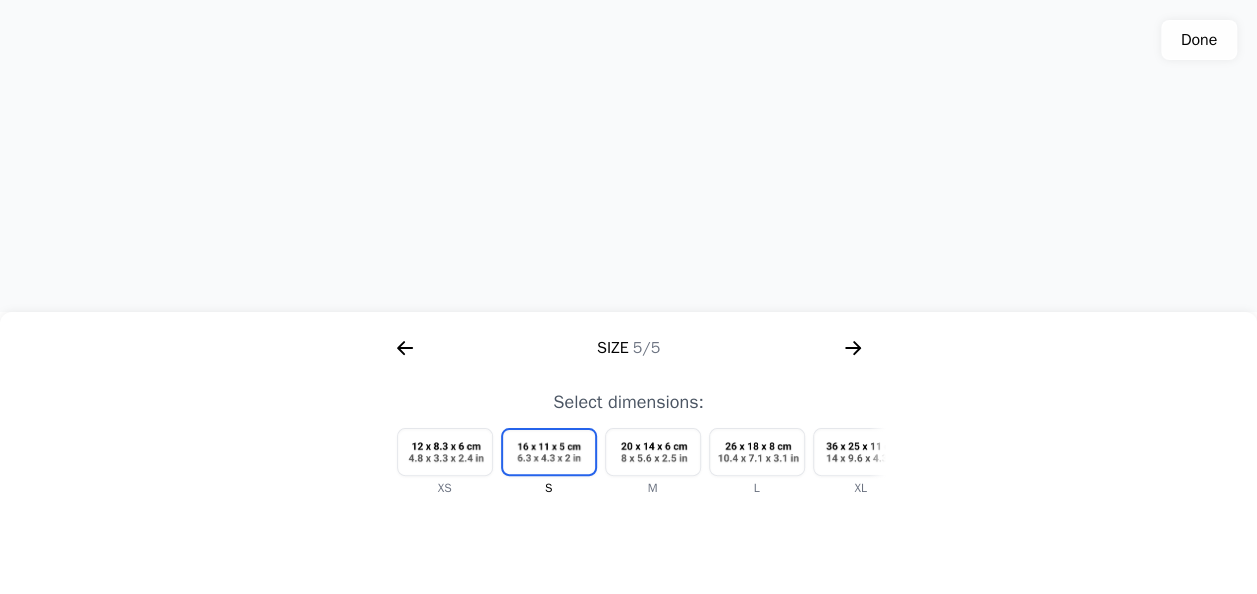 click 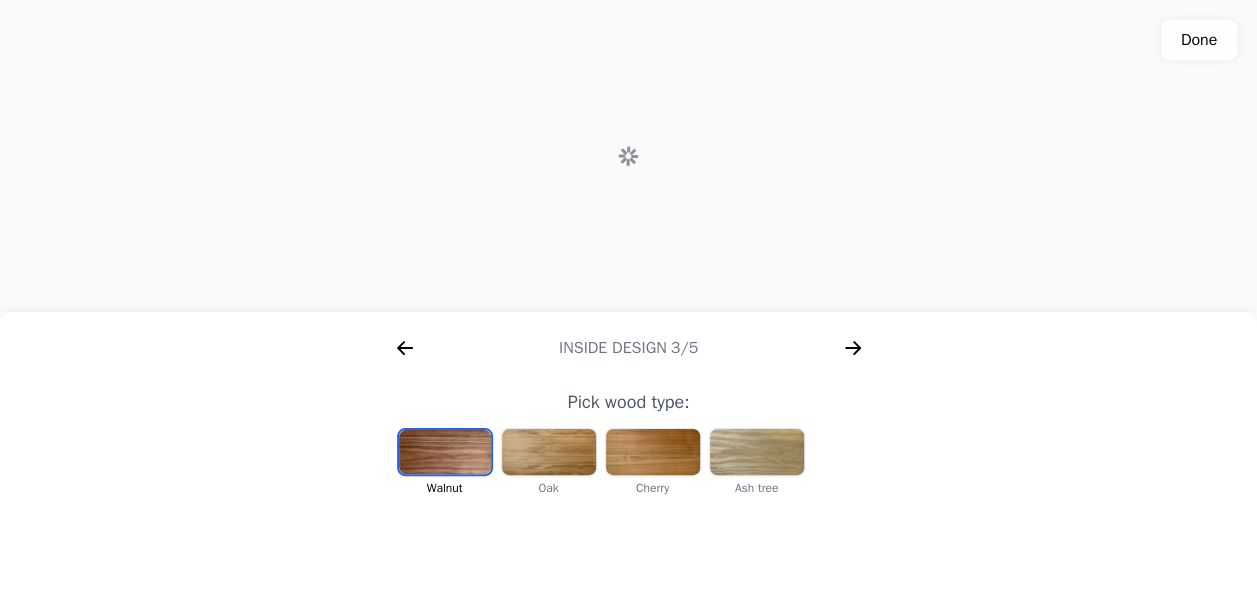 scroll, scrollTop: 0, scrollLeft: 256, axis: horizontal 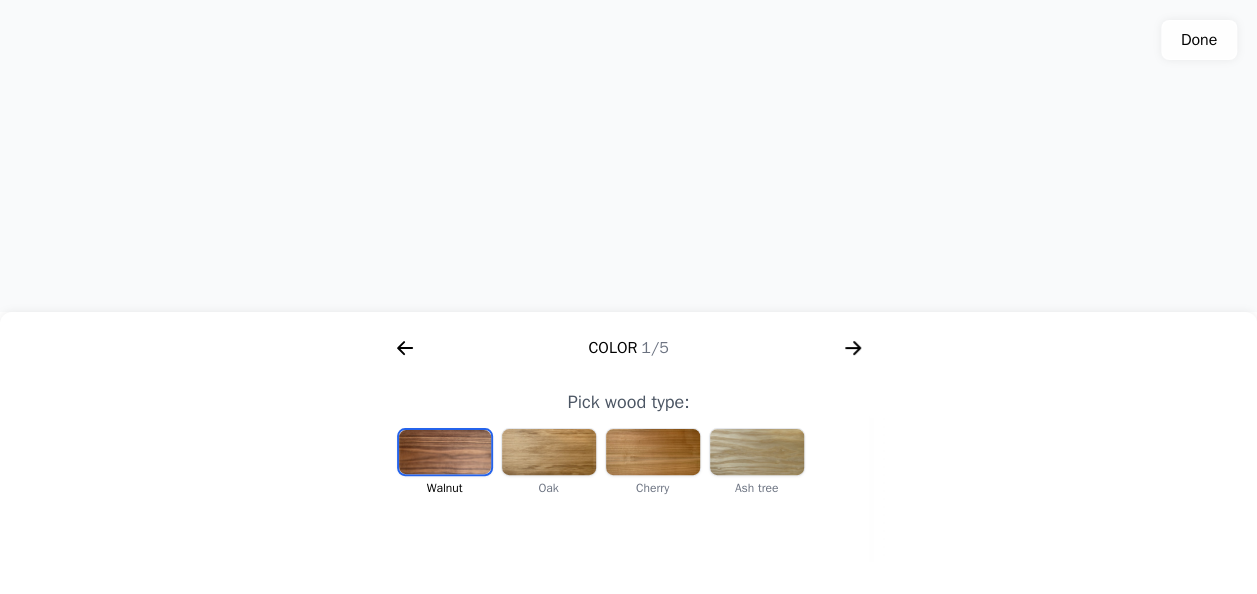click 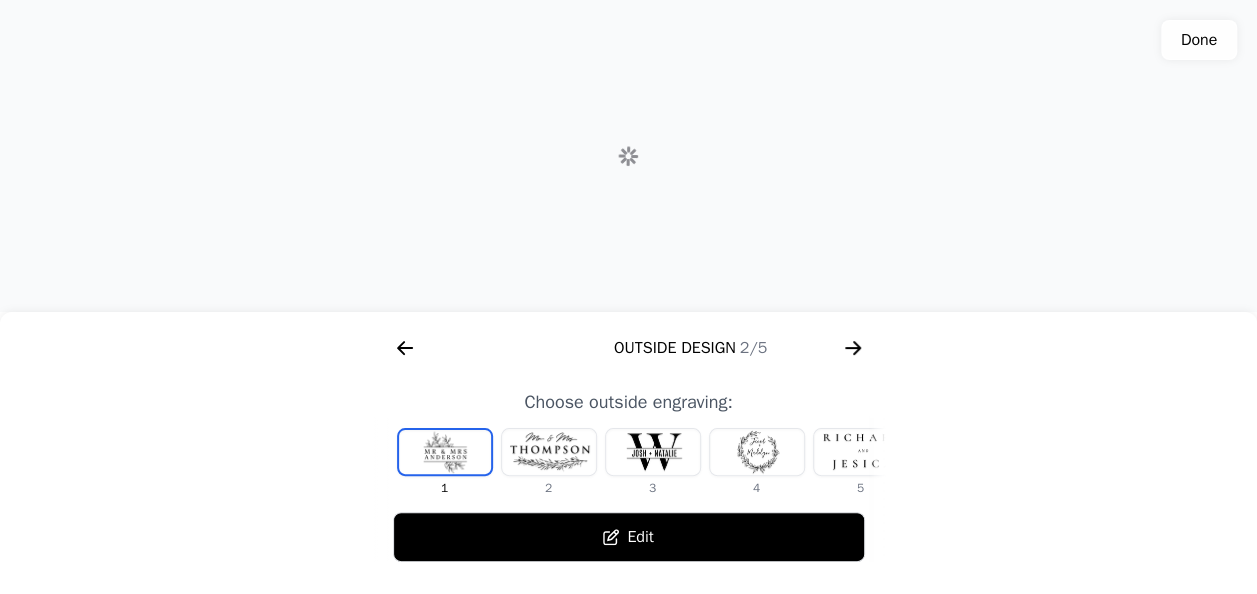 scroll, scrollTop: 0, scrollLeft: 768, axis: horizontal 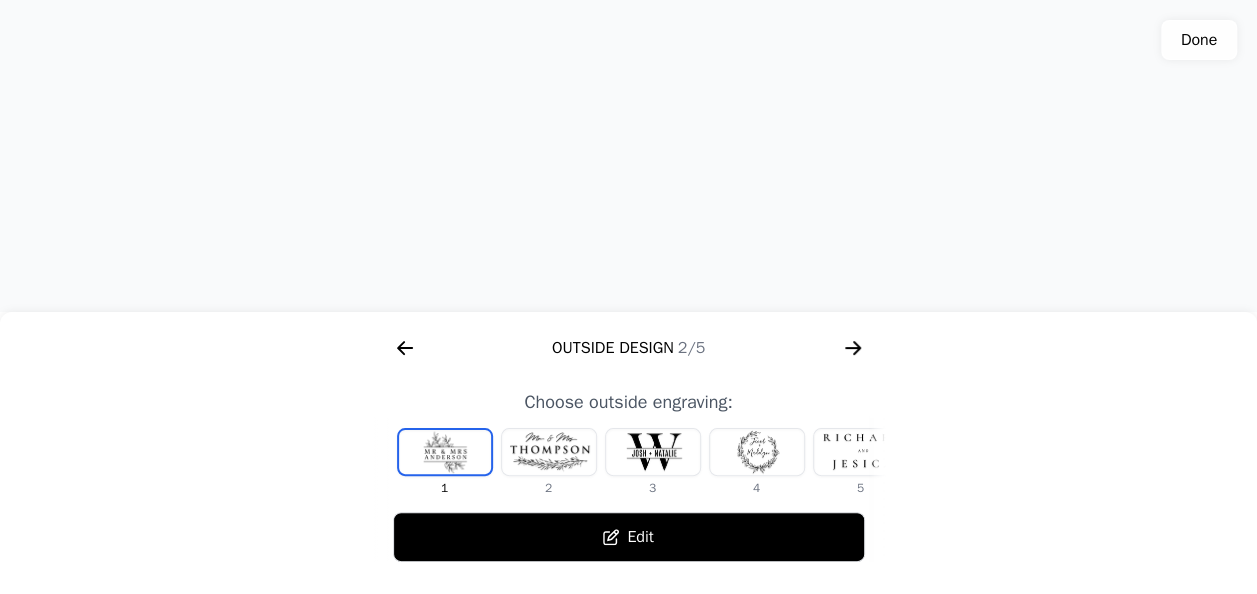 click 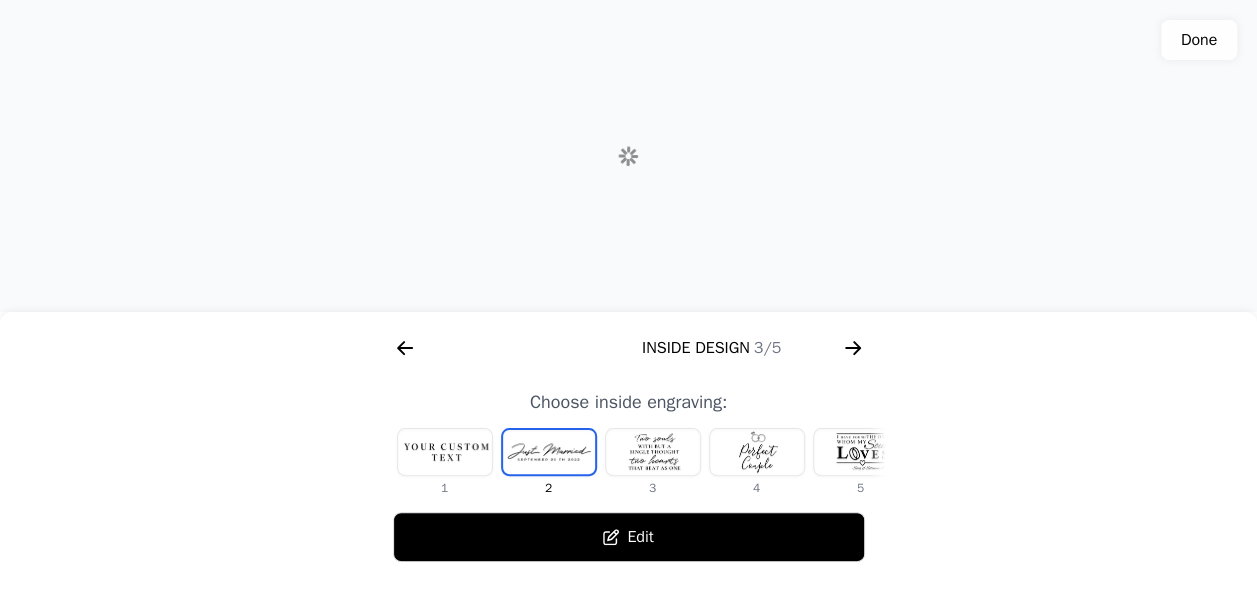 scroll, scrollTop: 0, scrollLeft: 1280, axis: horizontal 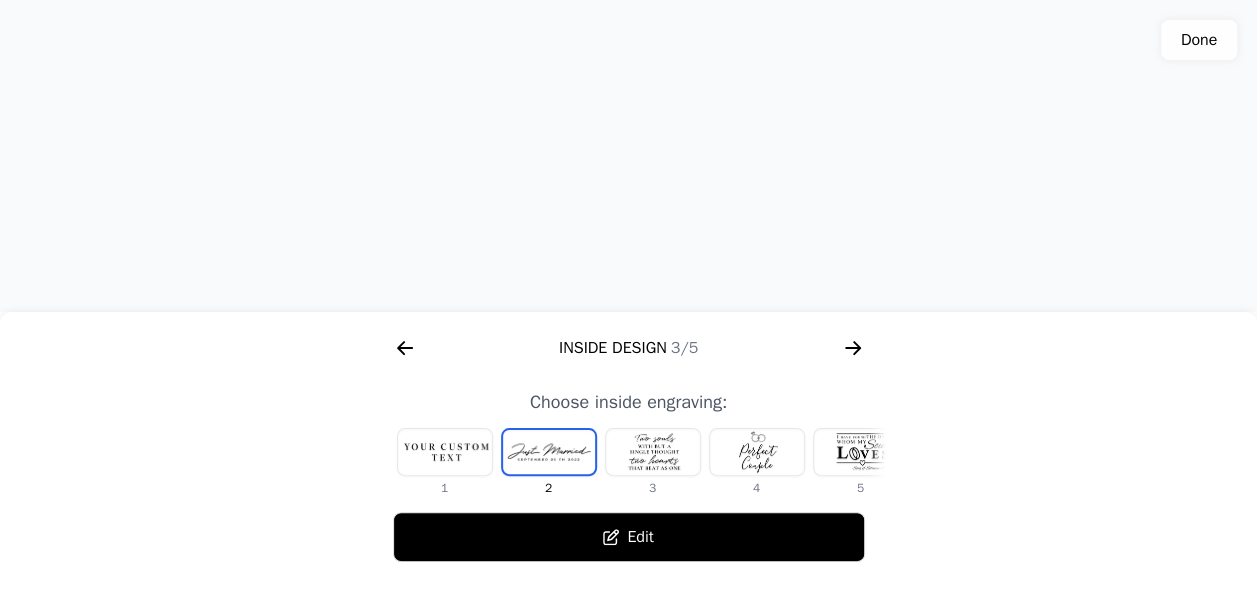 click on "Edit" at bounding box center [629, 537] 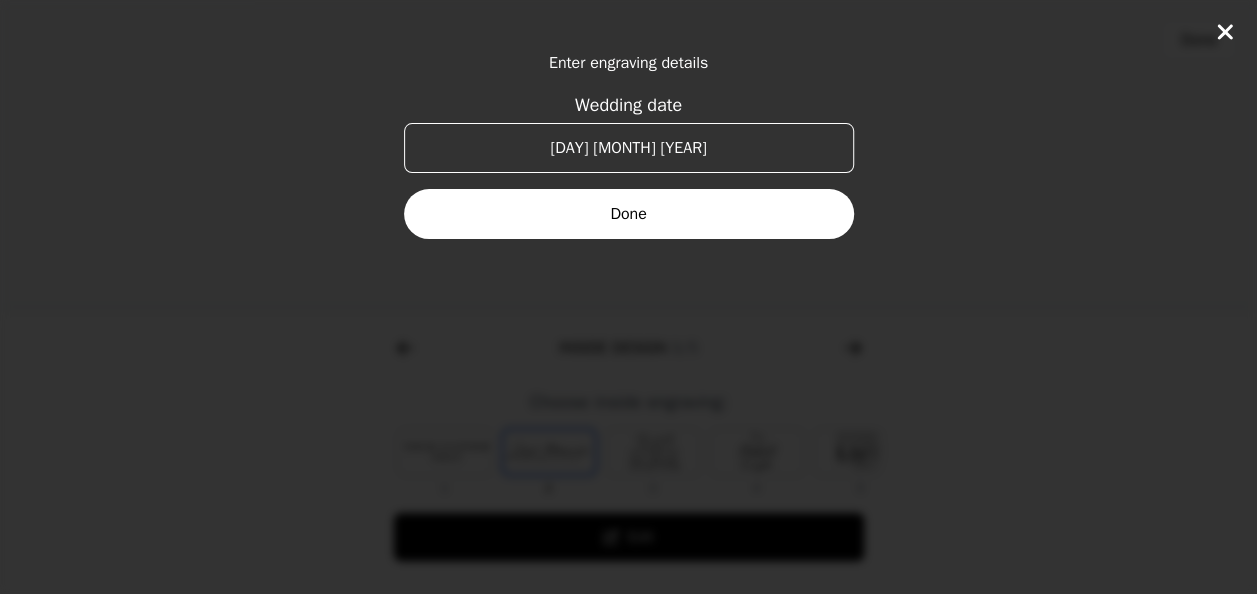 drag, startPoint x: 748, startPoint y: 156, endPoint x: 252, endPoint y: 44, distance: 508.48795 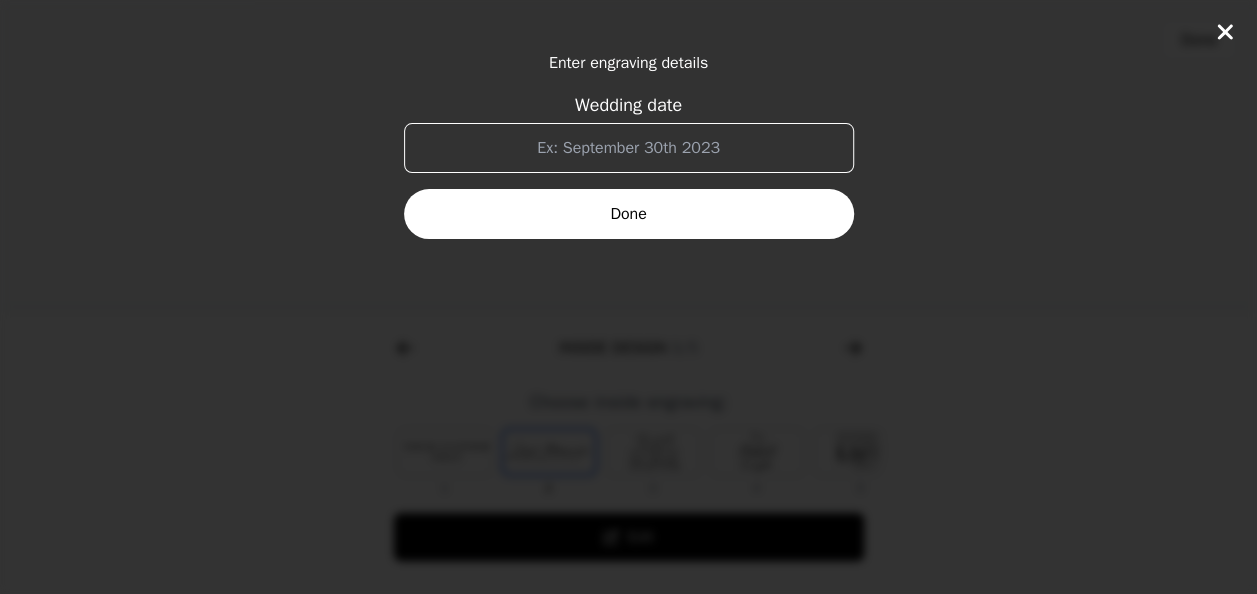 type 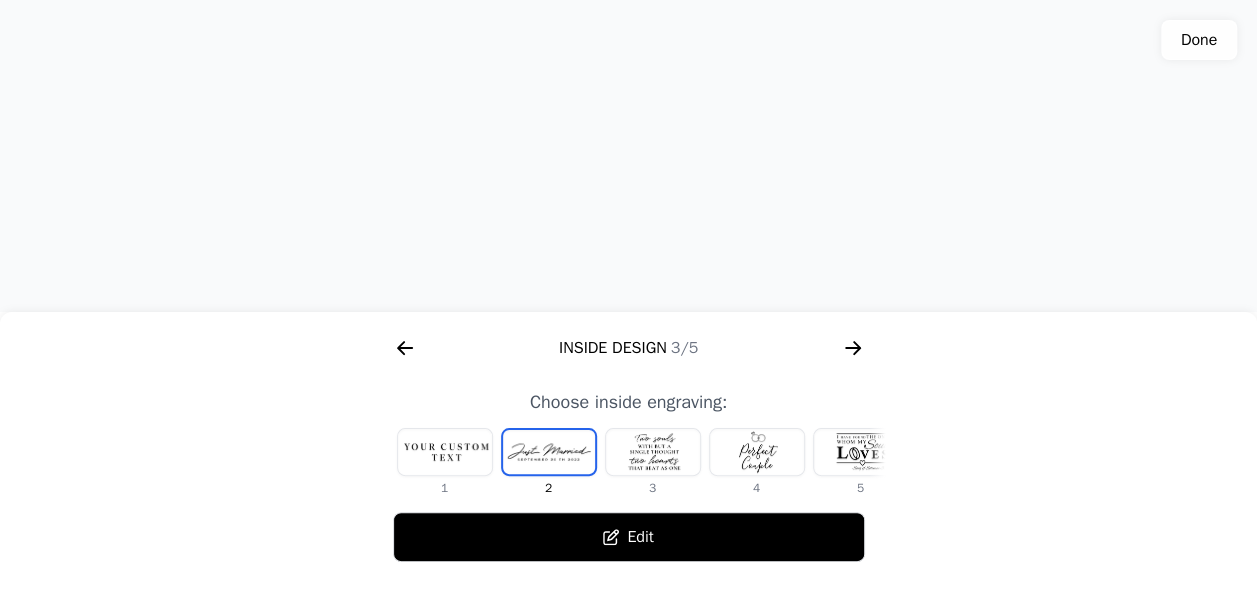 scroll, scrollTop: 763, scrollLeft: 0, axis: vertical 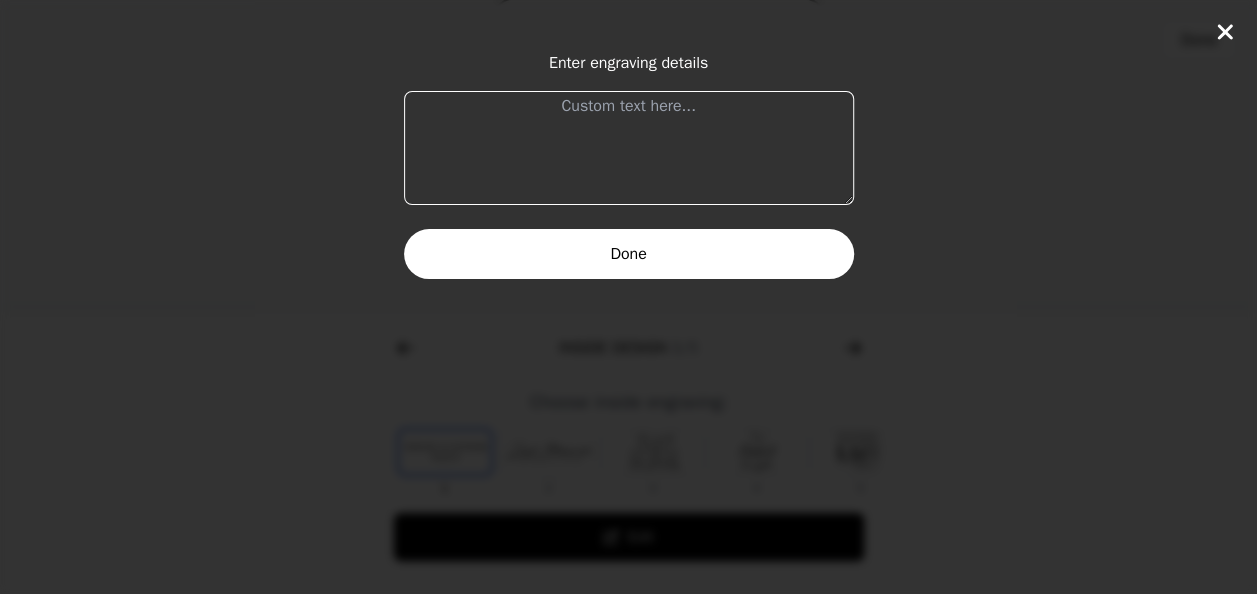 click on "Done" at bounding box center [629, 254] 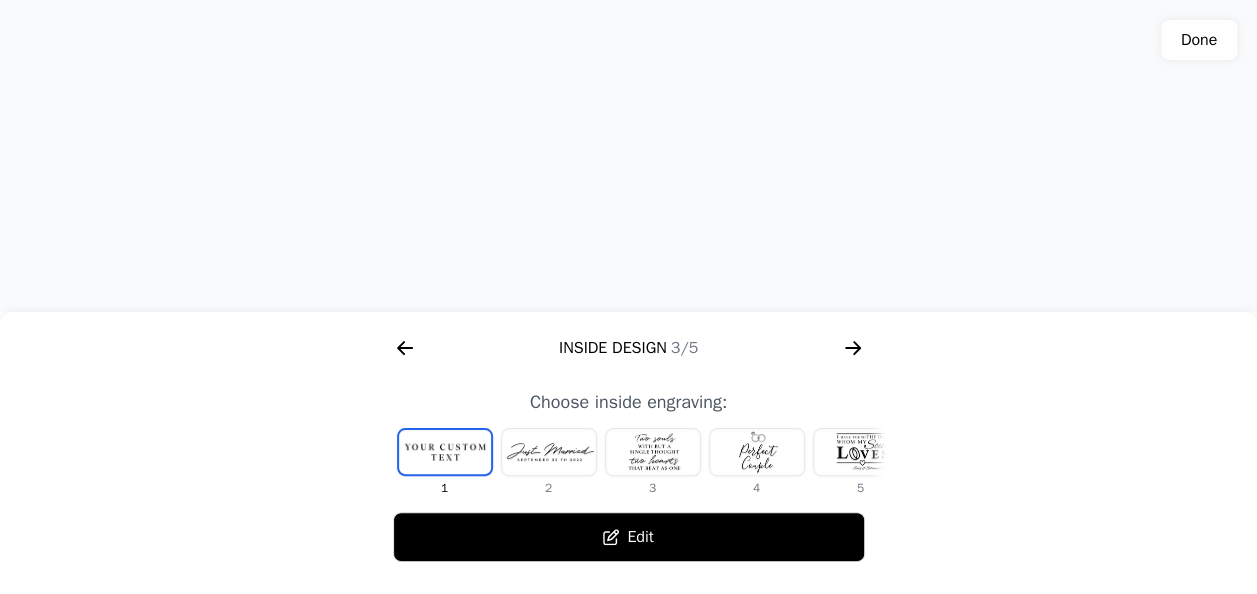 click at bounding box center [445, 452] 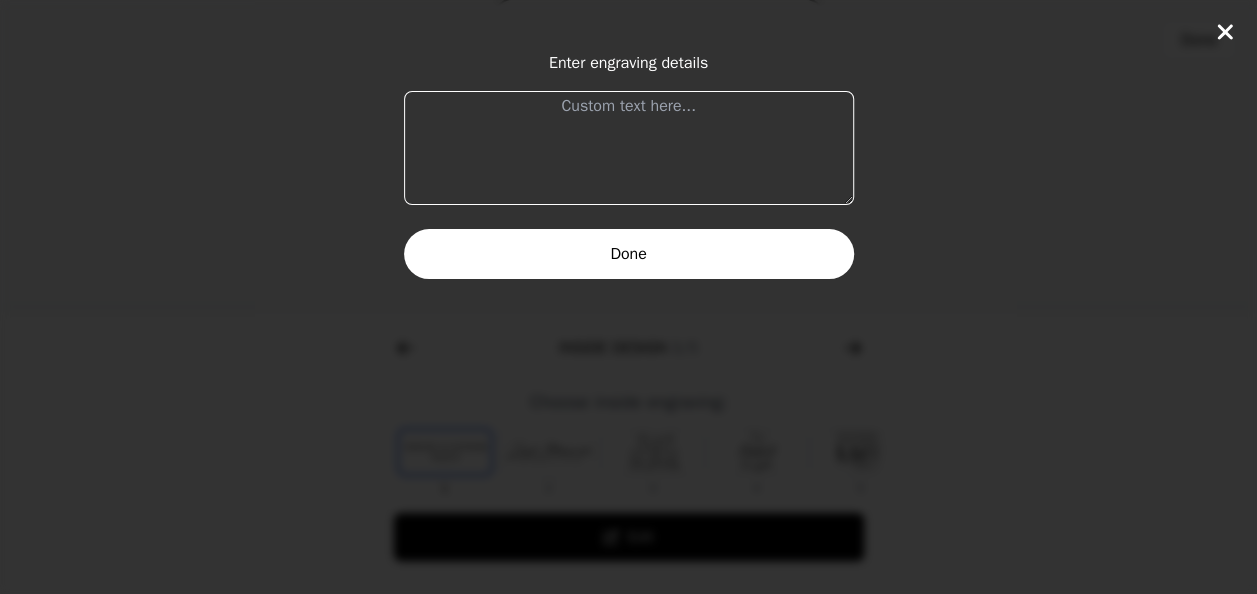 click at bounding box center [629, 148] 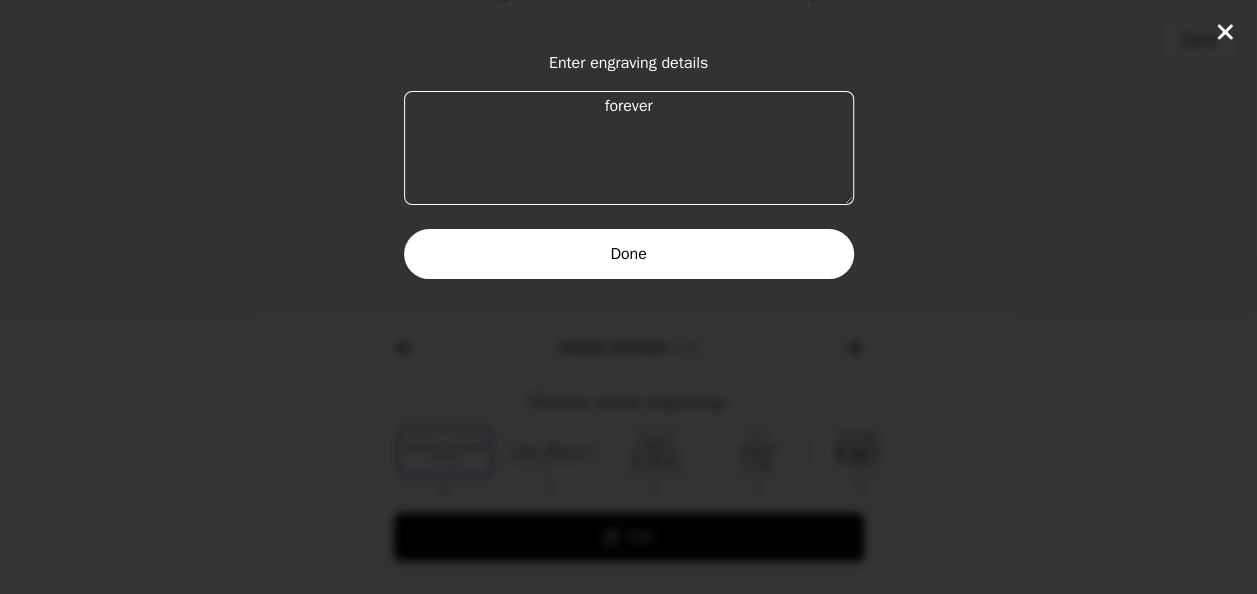 type on "[PERSONAL_TERM]" 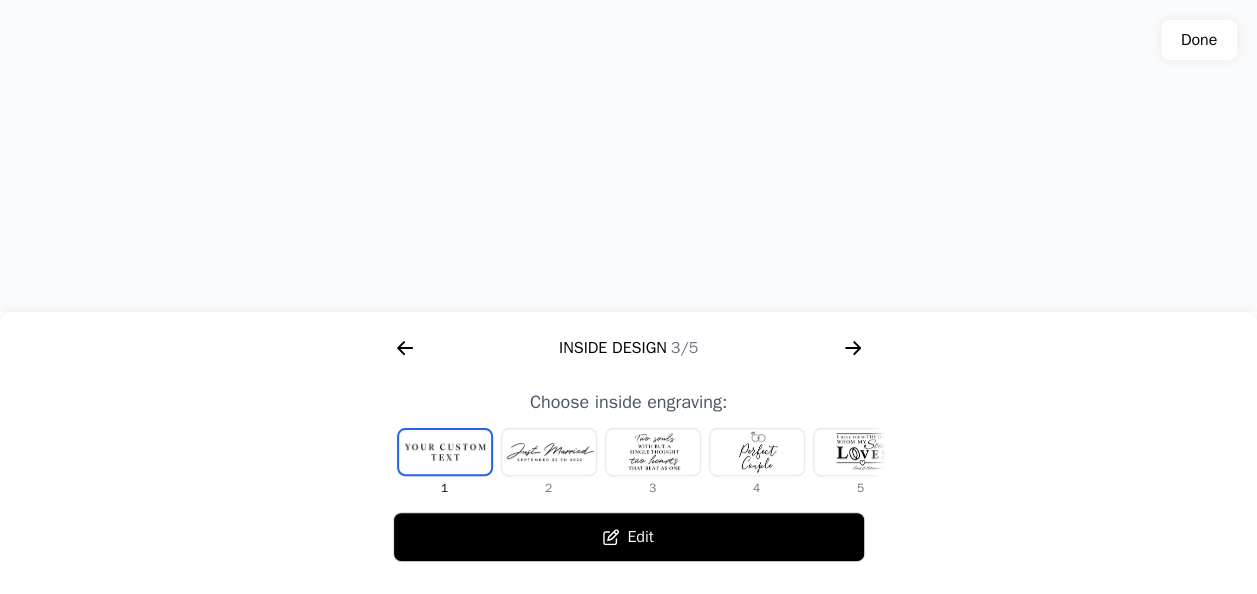 click on "1 2 3 4 5 6 7 8 9" 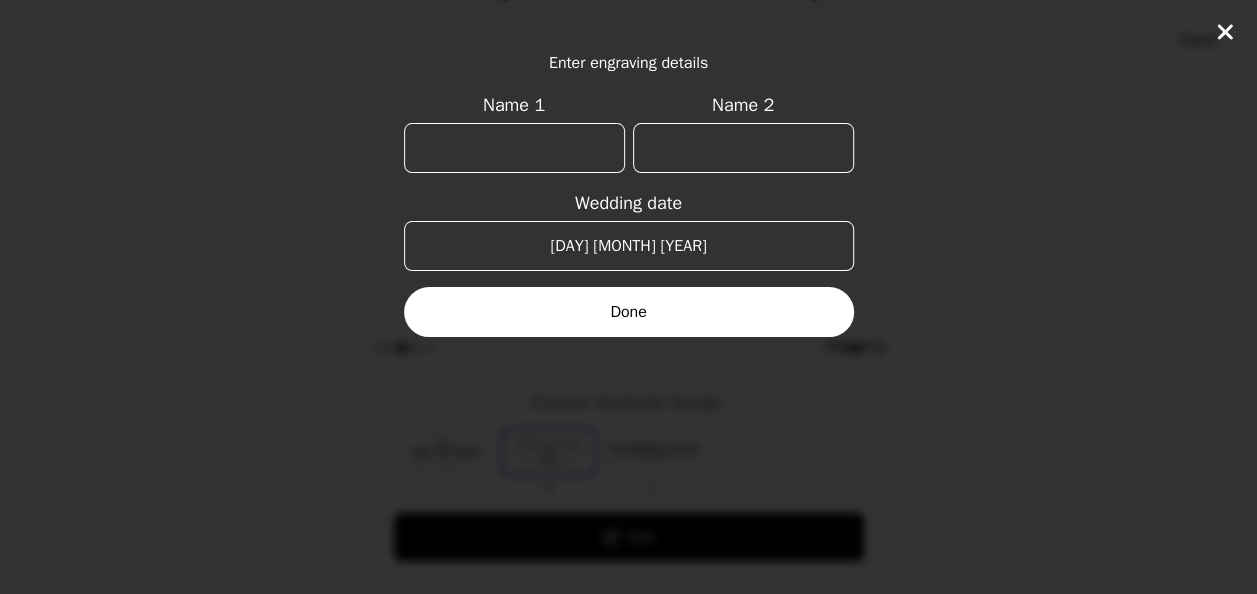 scroll, scrollTop: 0, scrollLeft: 1792, axis: horizontal 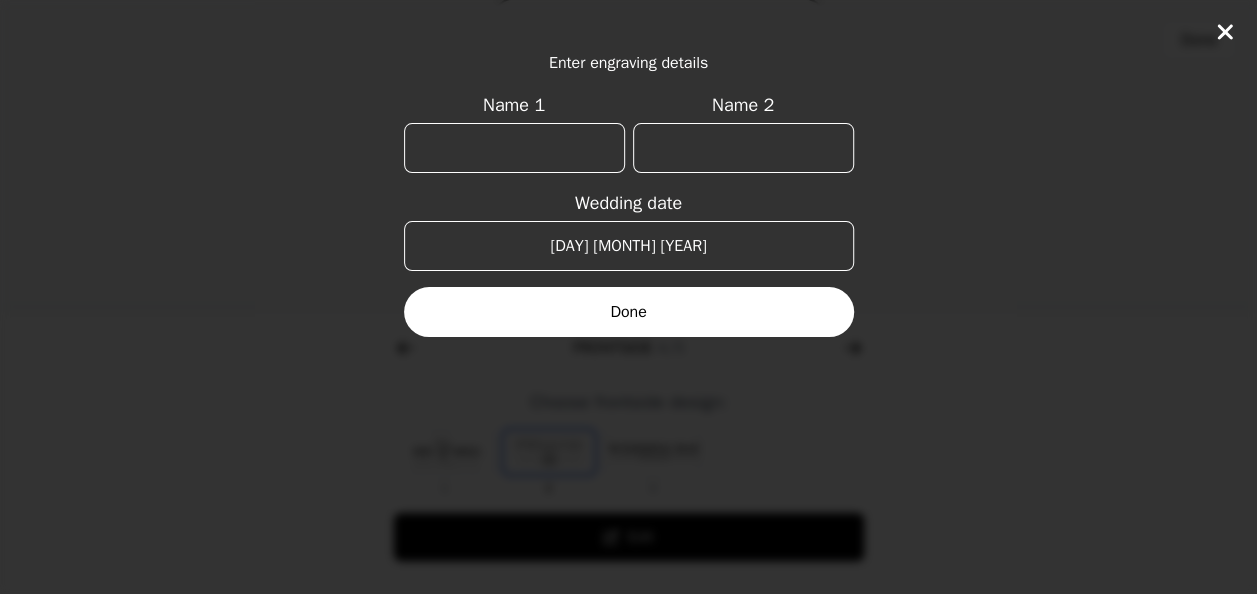 click on "Done" at bounding box center [629, 312] 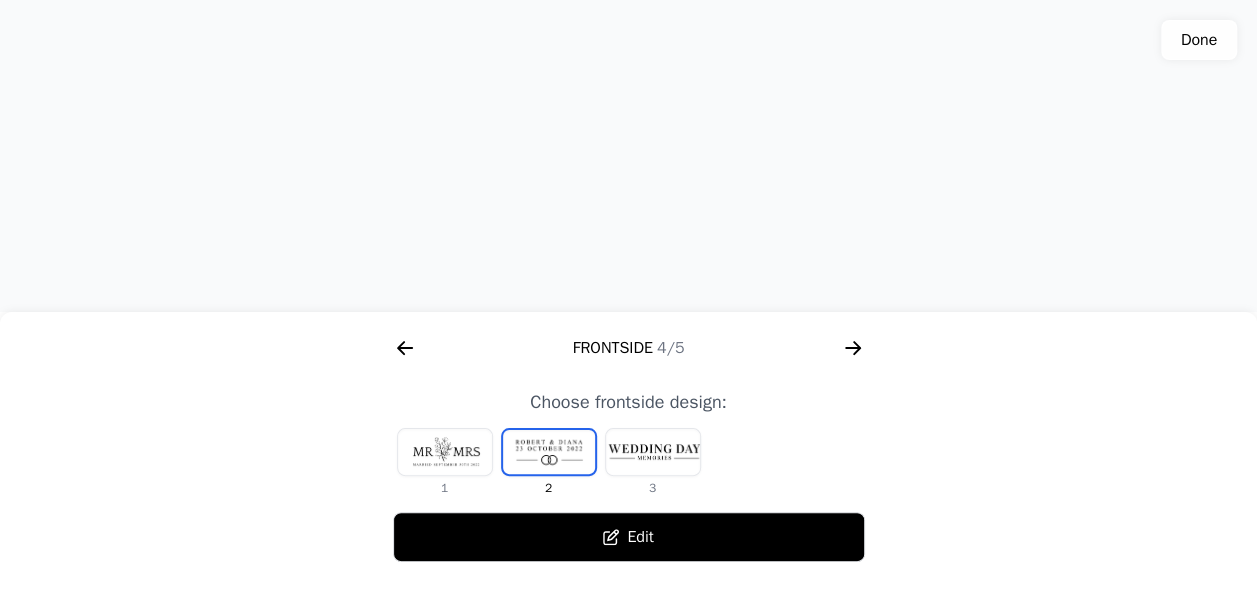 click 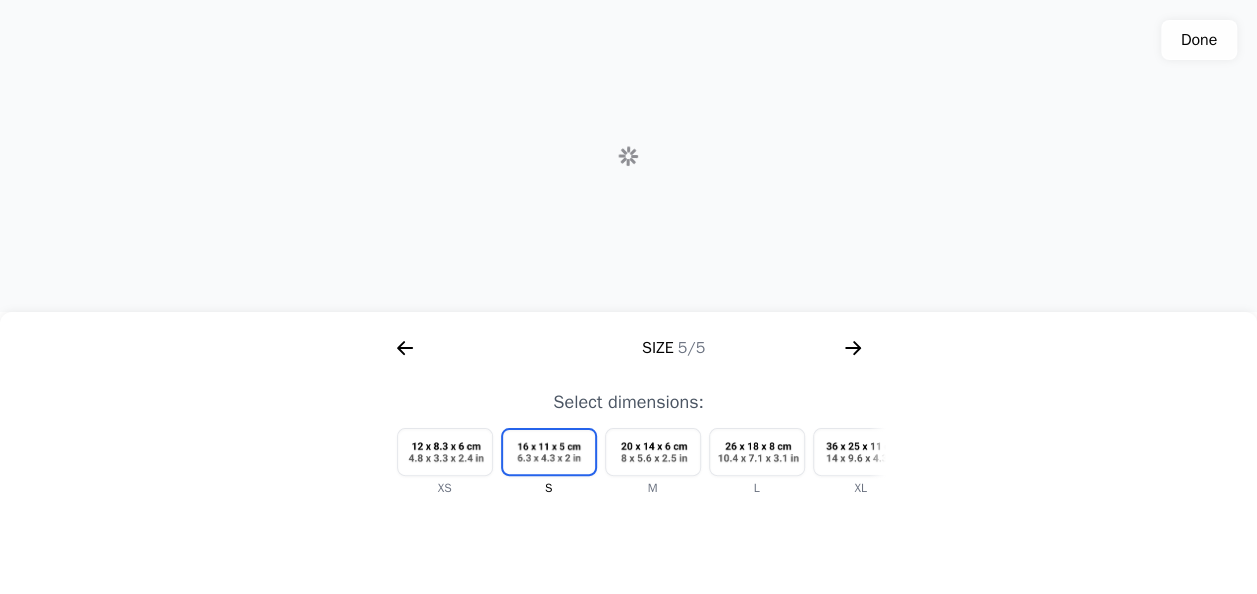 scroll, scrollTop: 0, scrollLeft: 2304, axis: horizontal 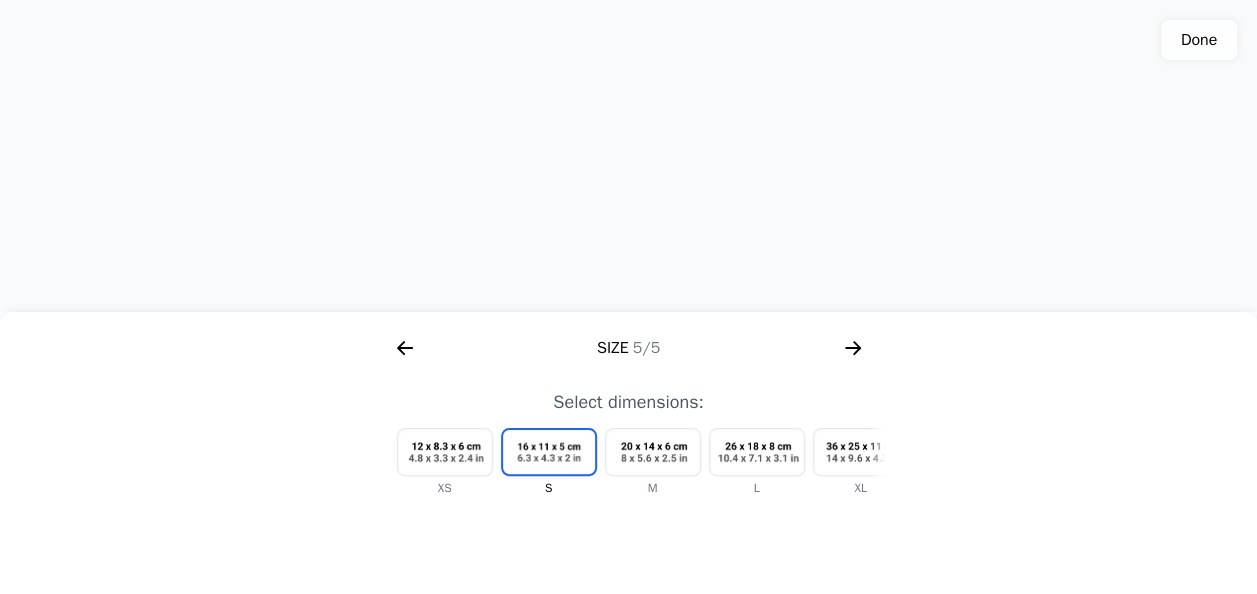 click 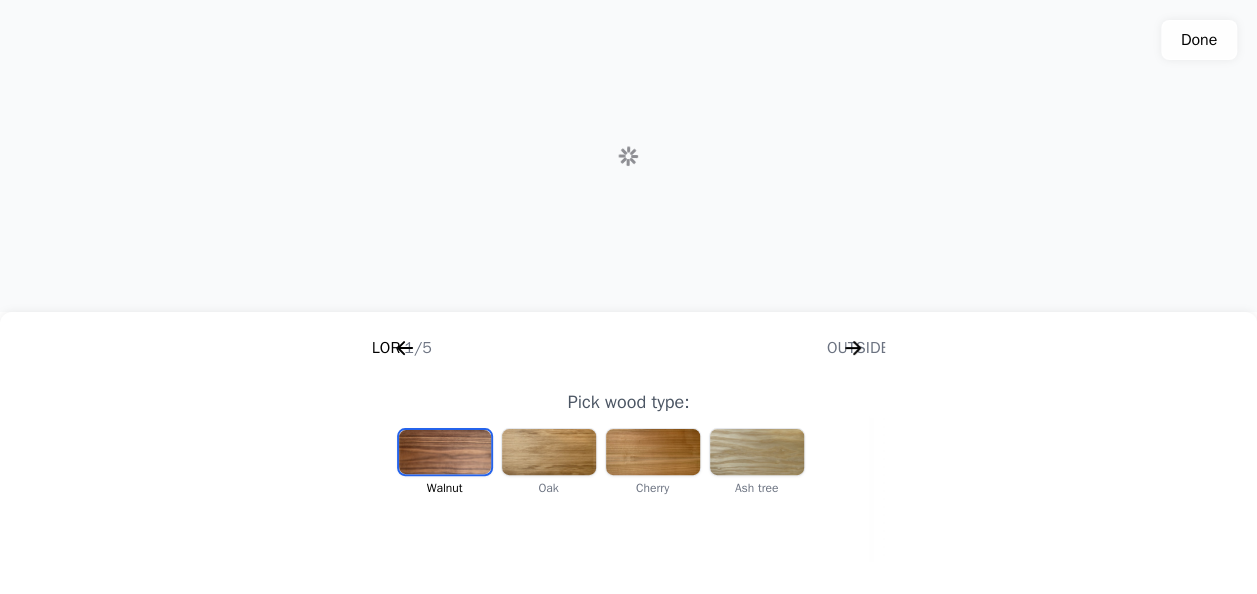 scroll, scrollTop: 0, scrollLeft: 256, axis: horizontal 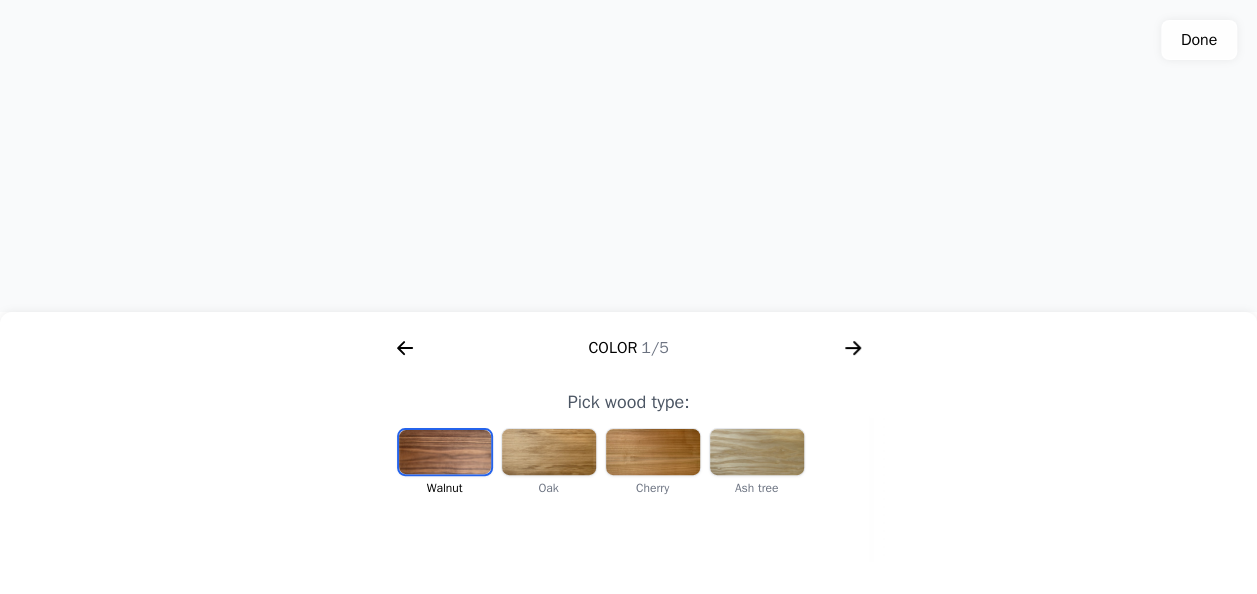 click on "Done" 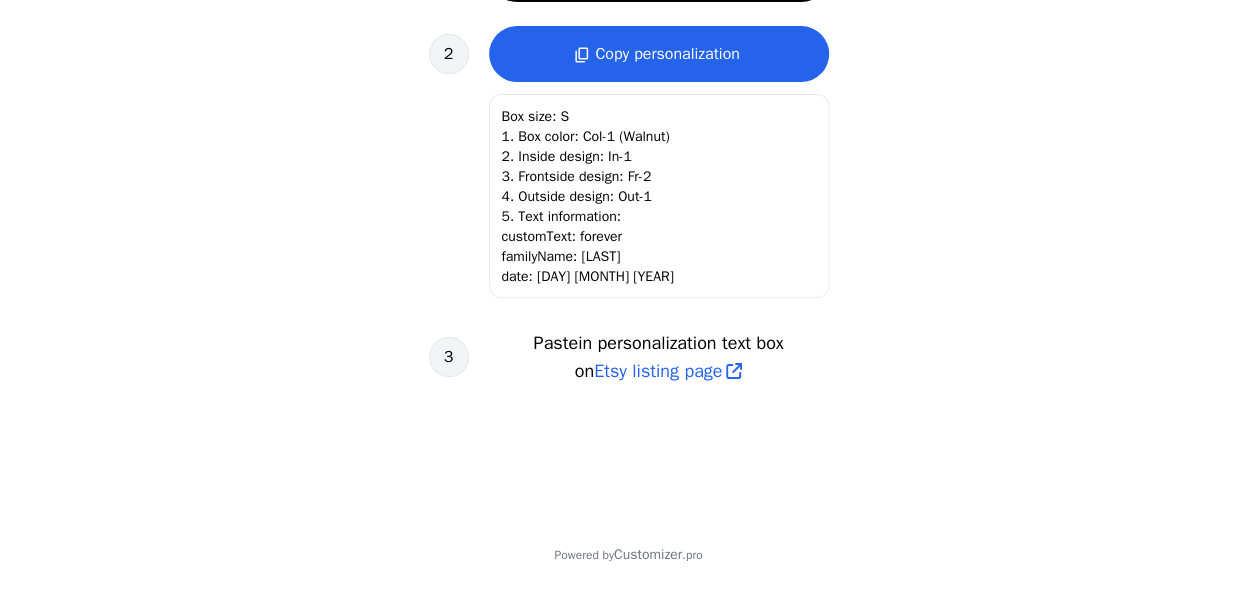 scroll, scrollTop: 823, scrollLeft: 0, axis: vertical 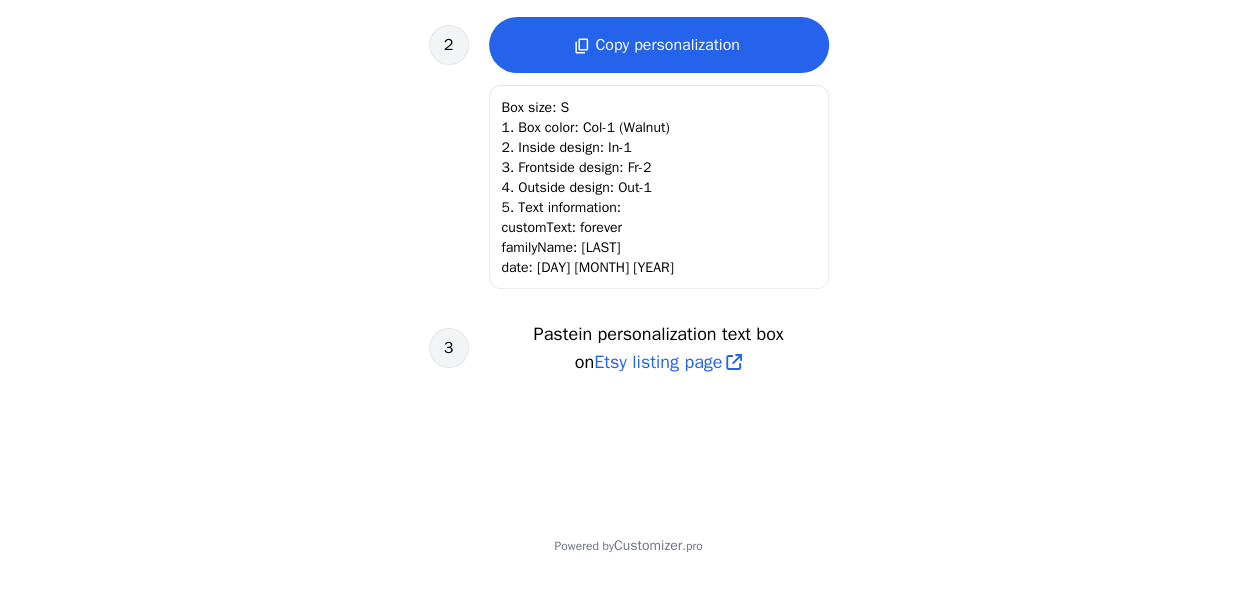 click on "Etsy listing page" at bounding box center (658, 362) 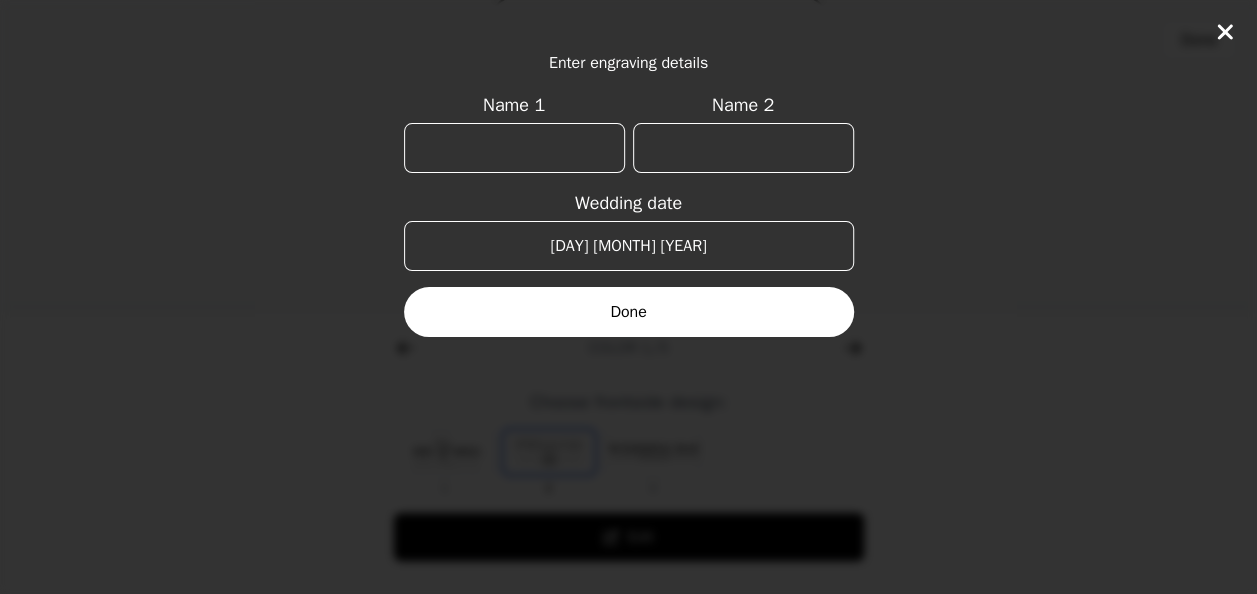 scroll, scrollTop: 763, scrollLeft: 0, axis: vertical 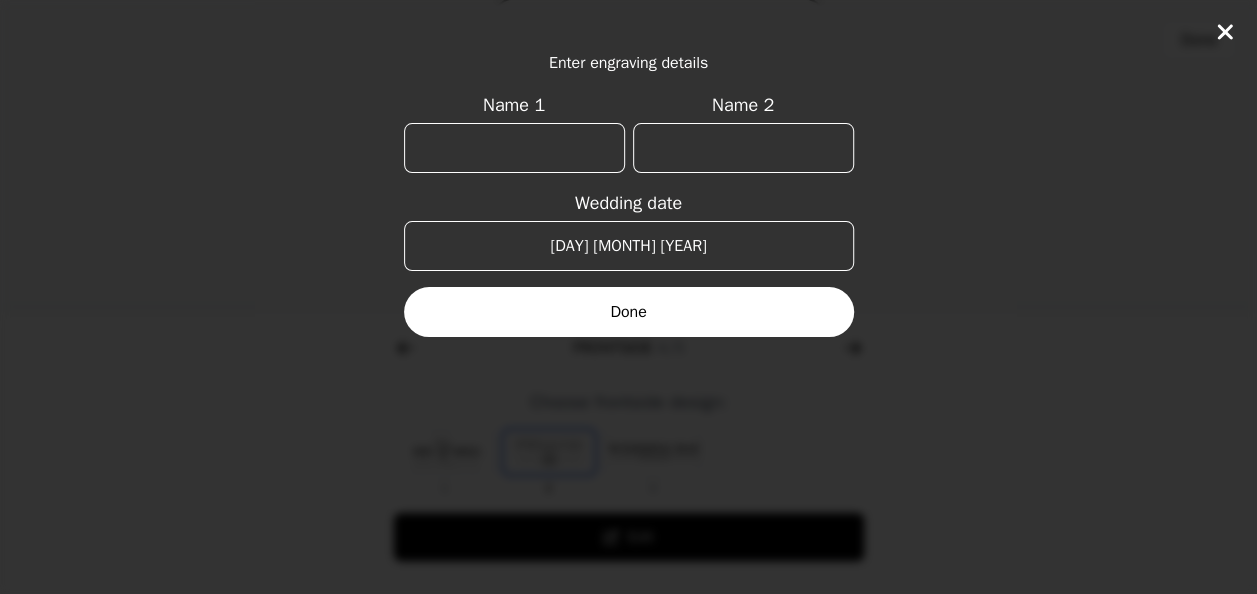 click 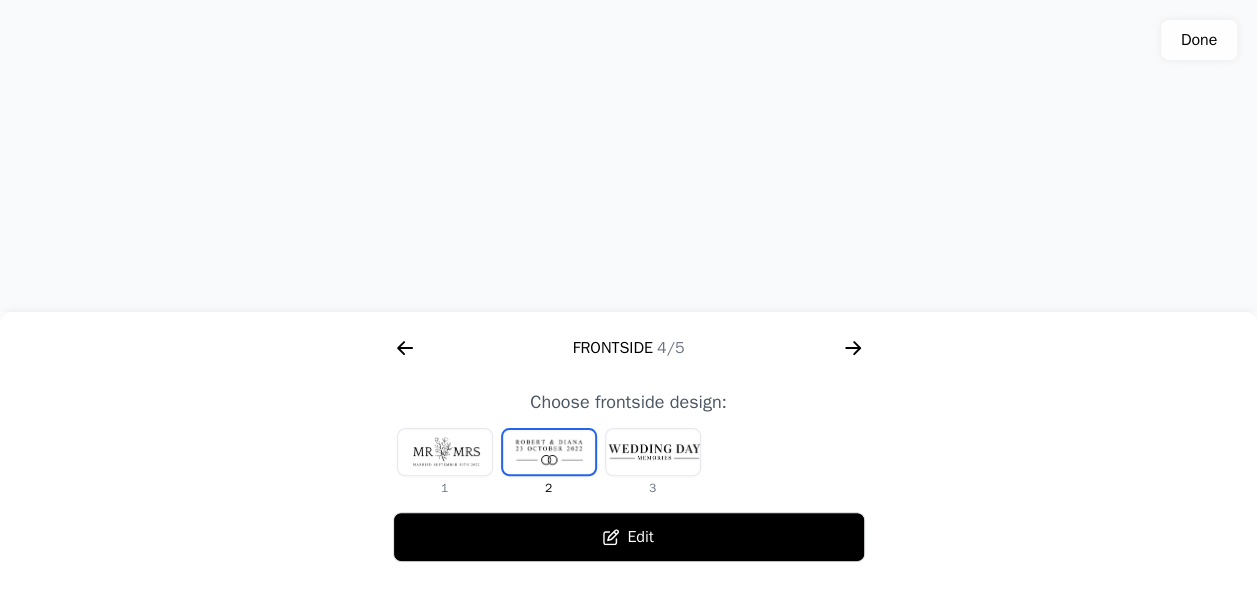 click at bounding box center (549, 452) 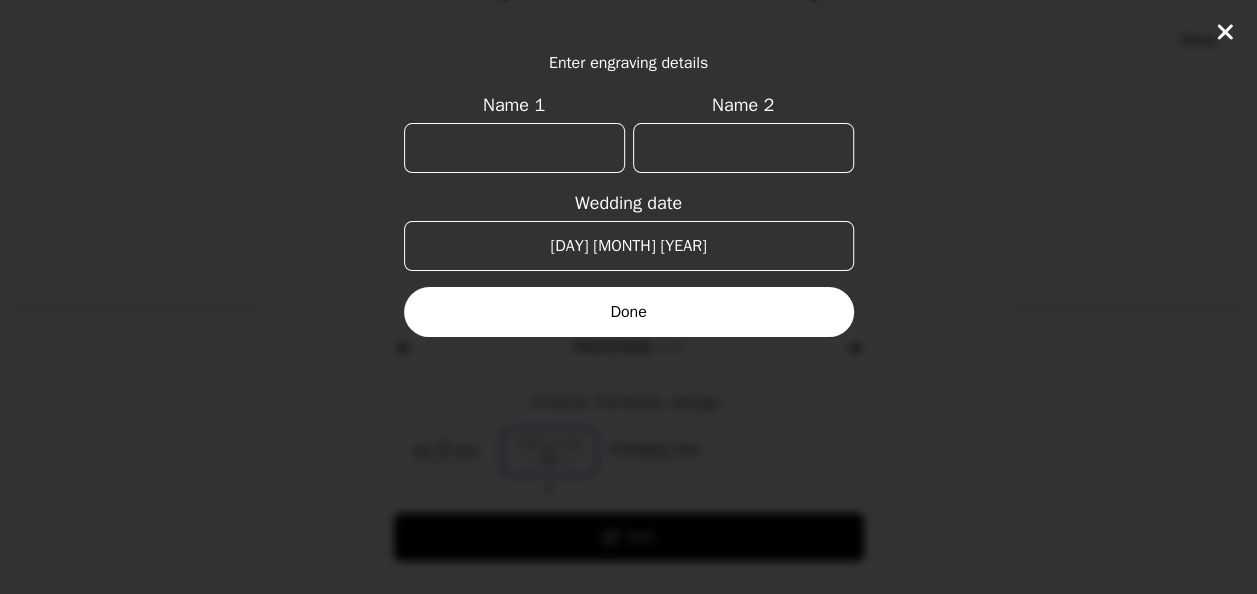 click on "Name 1" at bounding box center (514, 148) 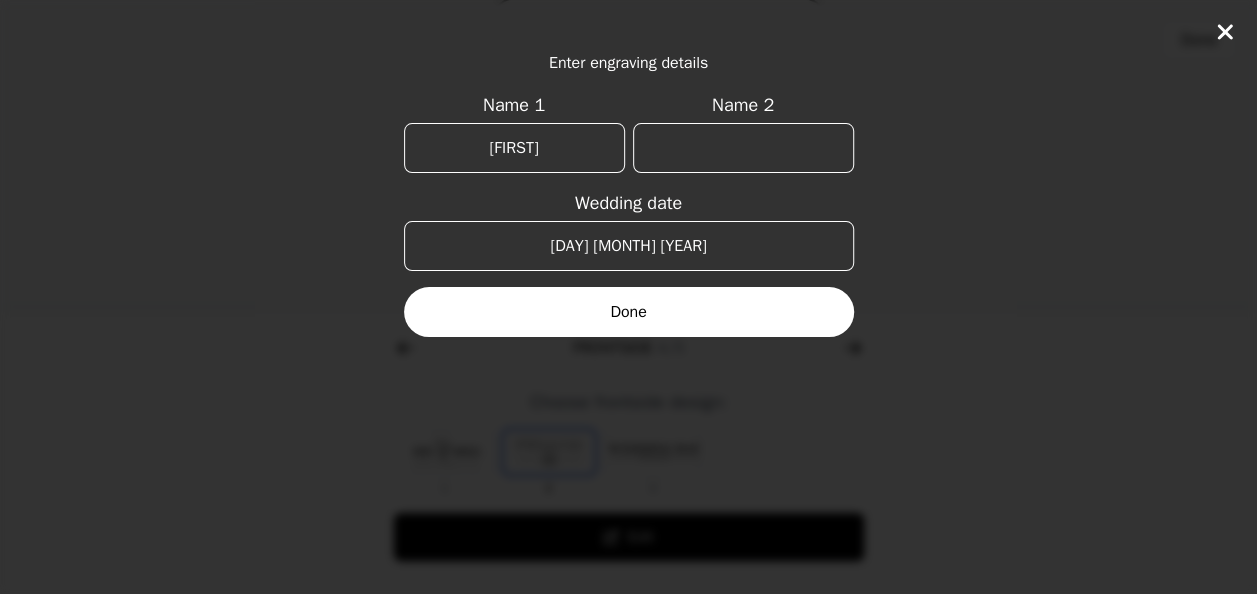 type on "[FIRST]" 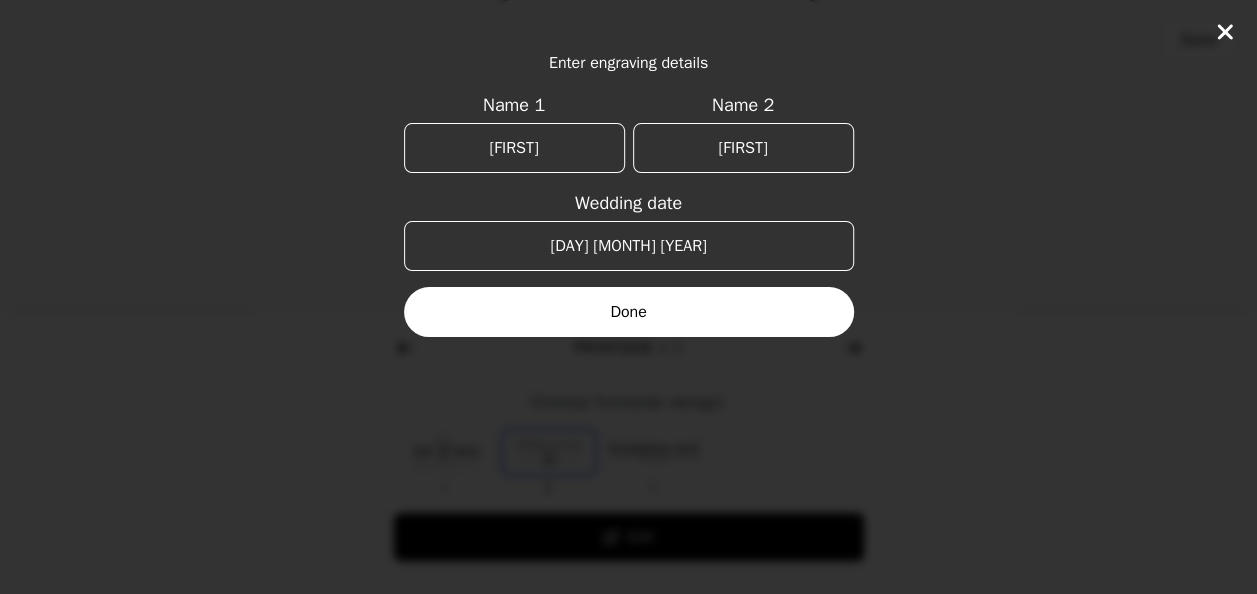 type on "[FIRST]" 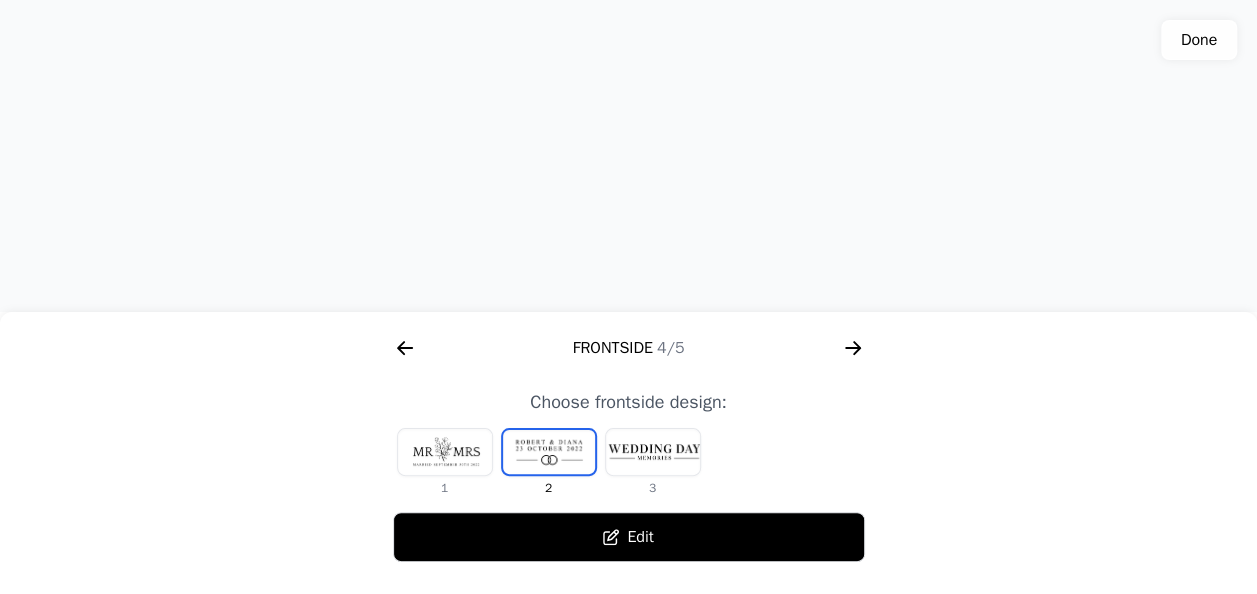 click on "Done" 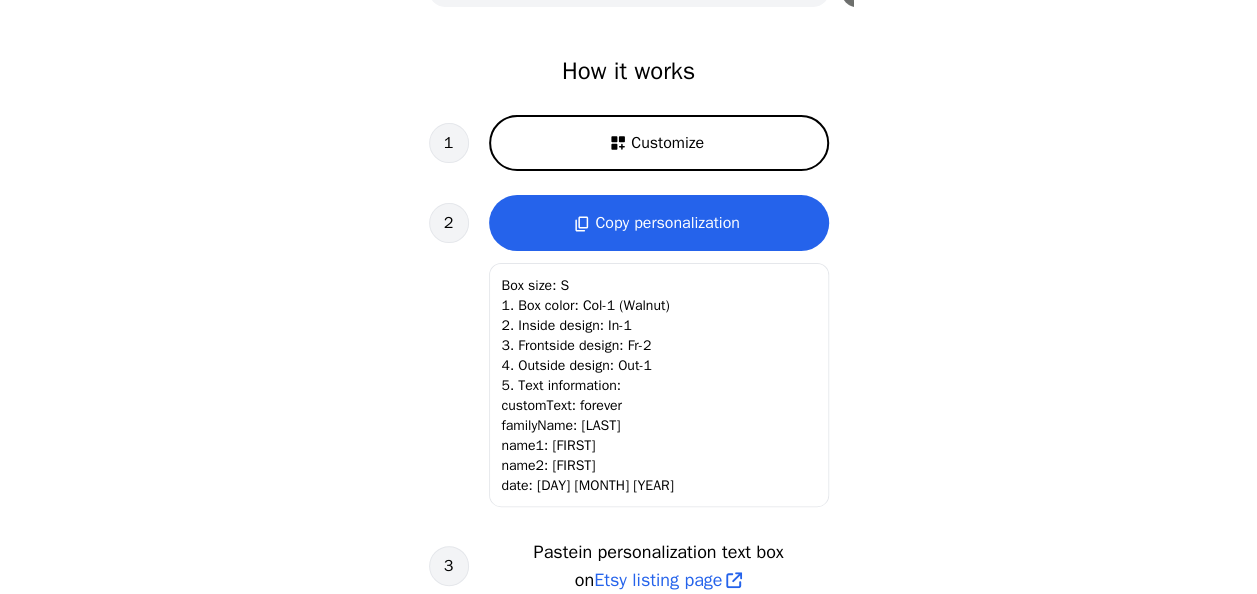 scroll, scrollTop: 615, scrollLeft: 0, axis: vertical 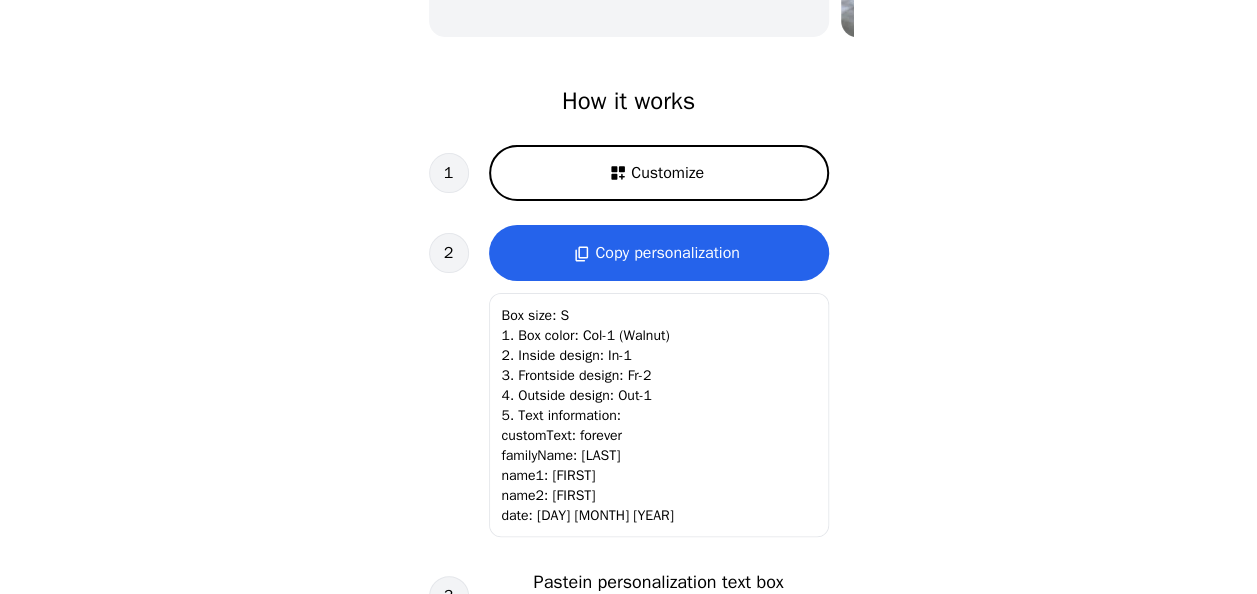 click on "Copy personalization" at bounding box center [667, 253] 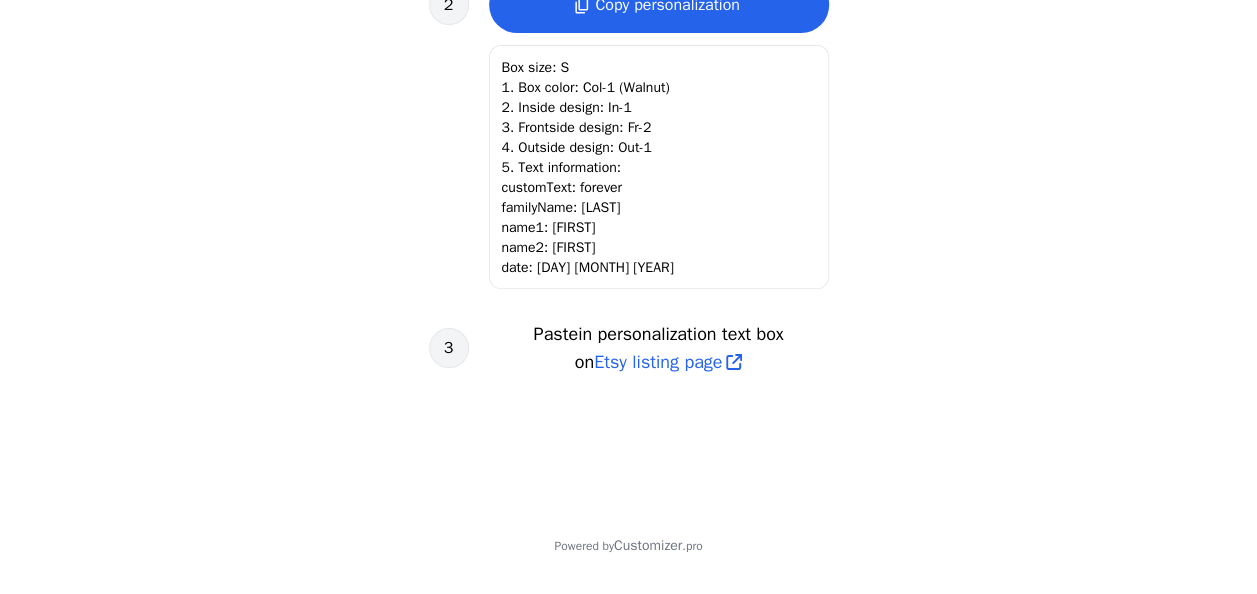 click on "Etsy listing page" at bounding box center (658, 362) 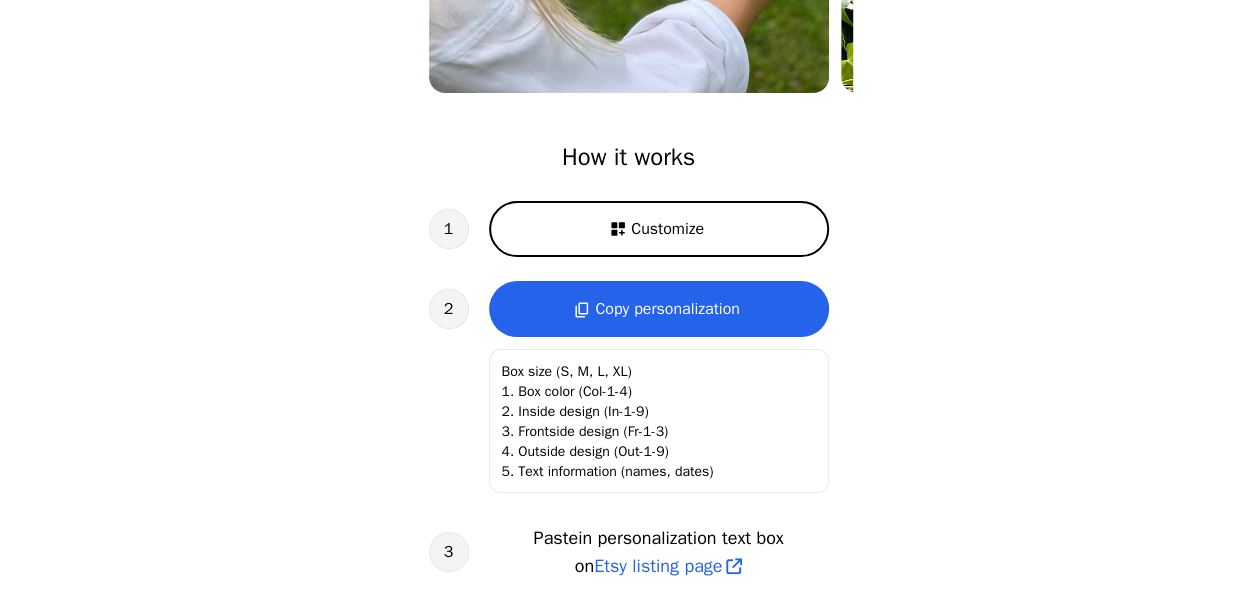 scroll, scrollTop: 560, scrollLeft: 0, axis: vertical 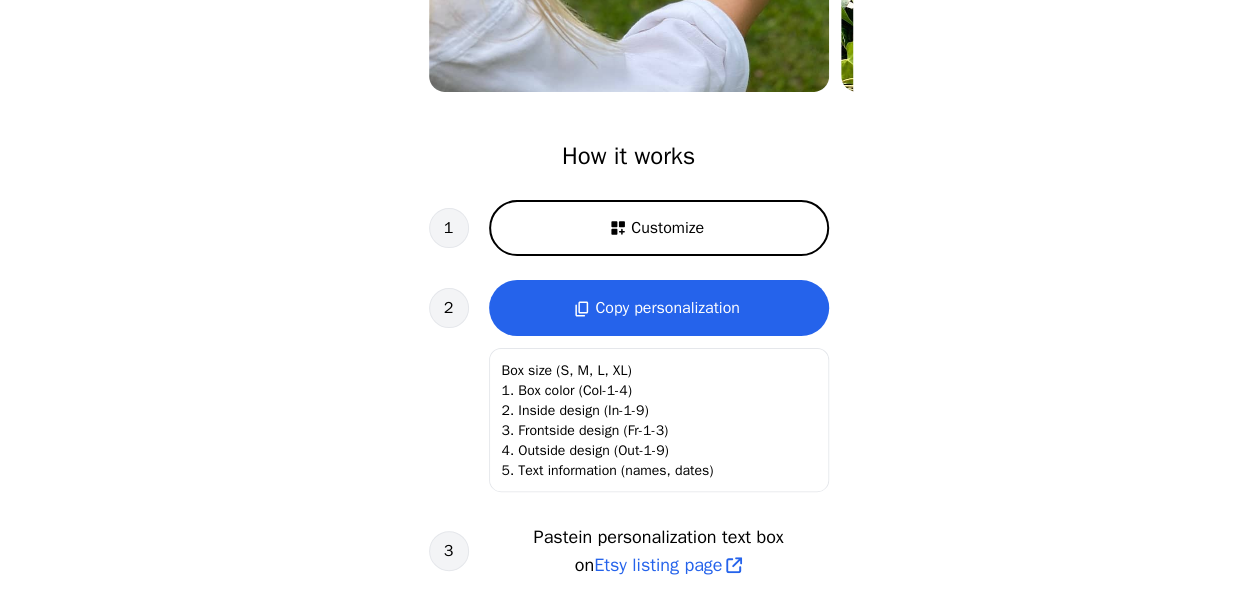 click on "Customize" at bounding box center [667, 228] 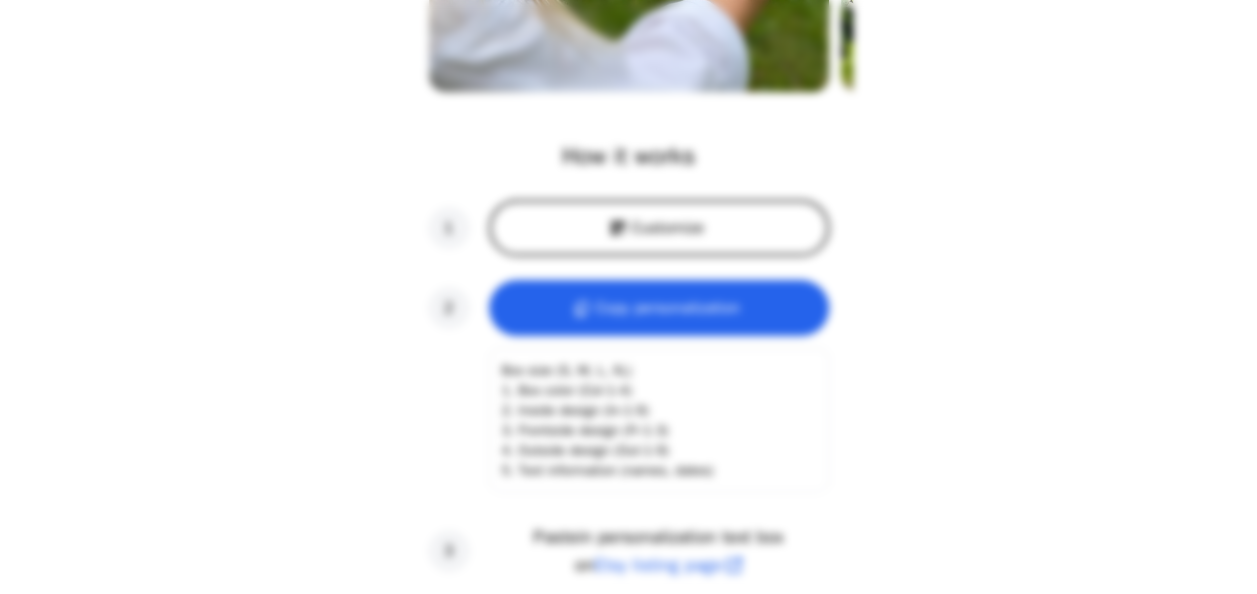 scroll, scrollTop: 0, scrollLeft: 256, axis: horizontal 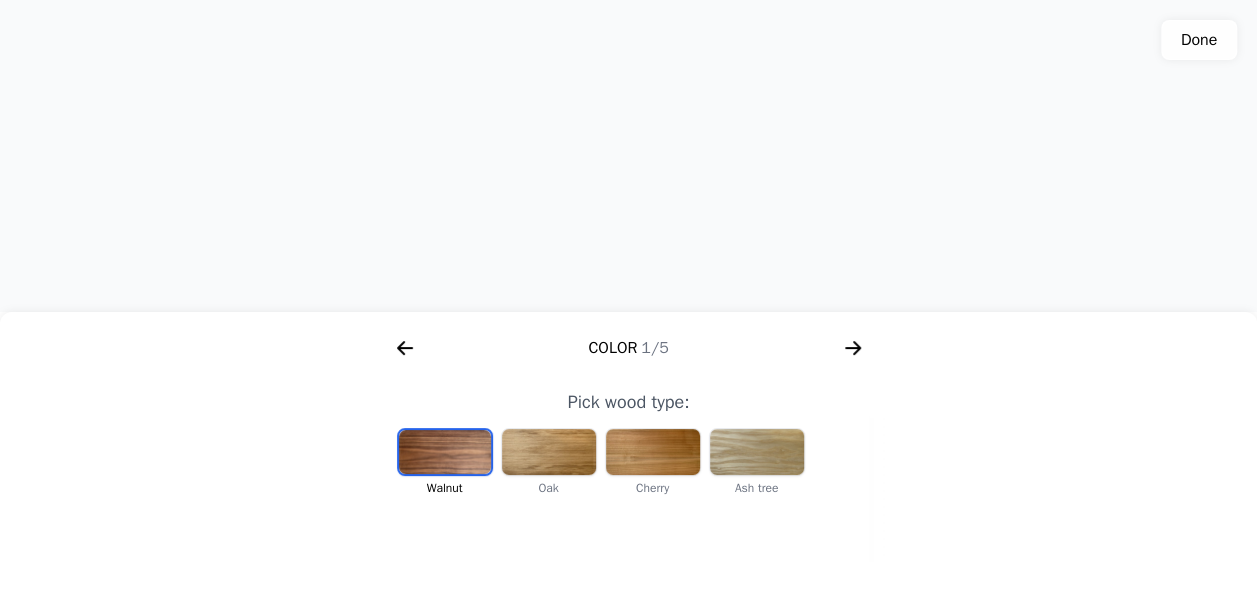 click at bounding box center (445, 452) 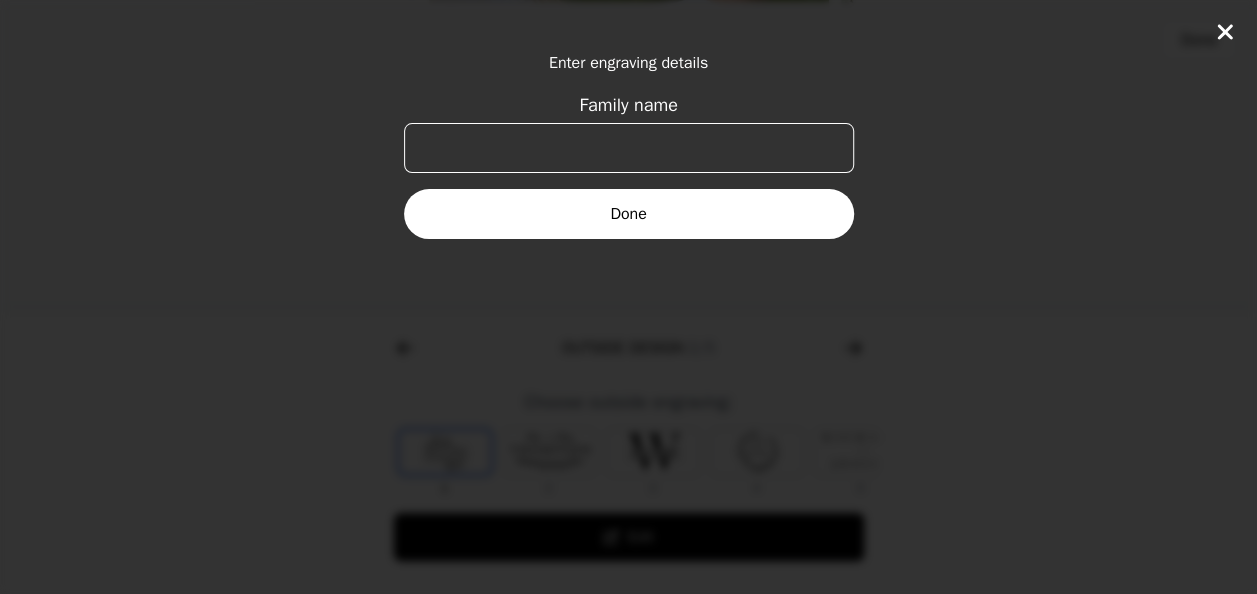 scroll, scrollTop: 0, scrollLeft: 768, axis: horizontal 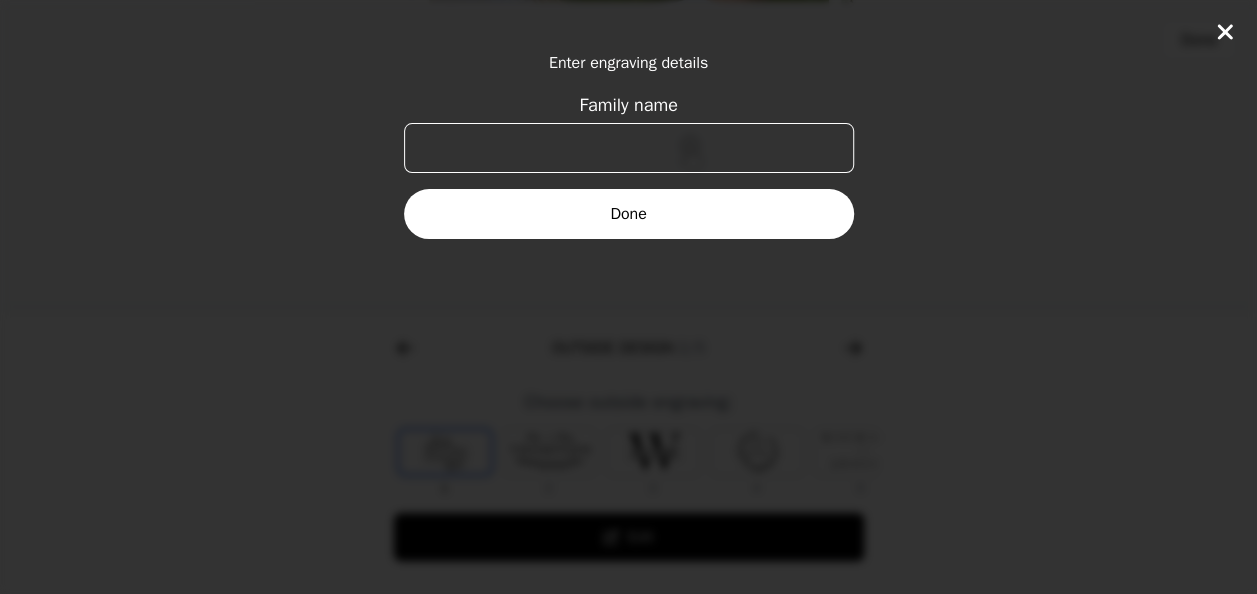 click on "Family name" at bounding box center [629, 148] 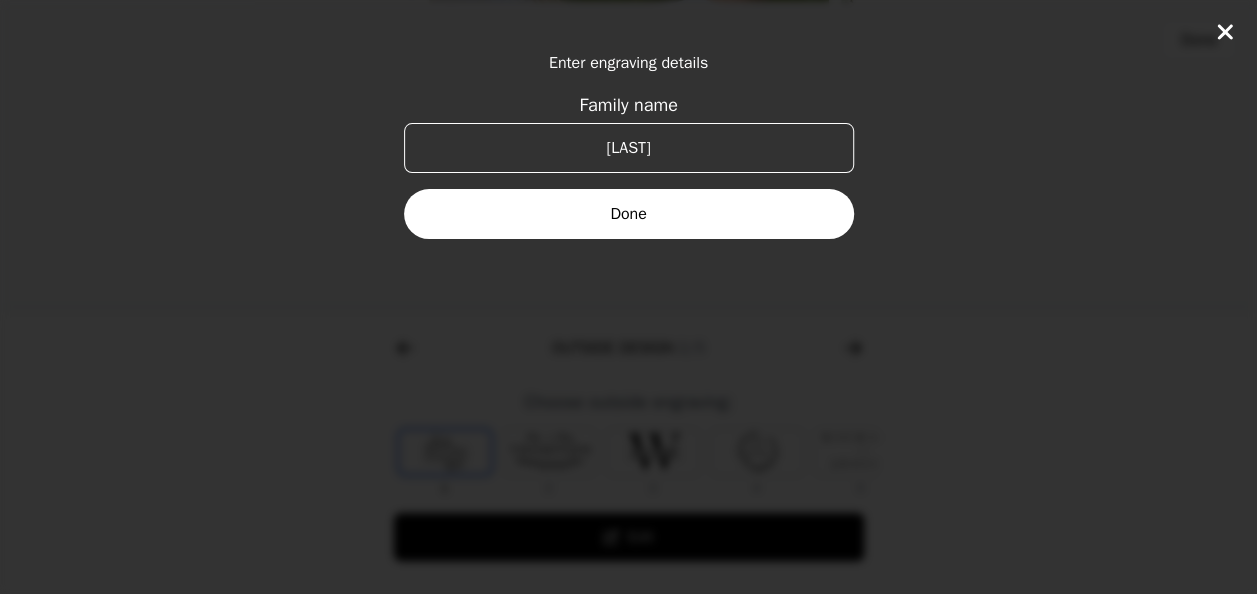 type on "[LAST]" 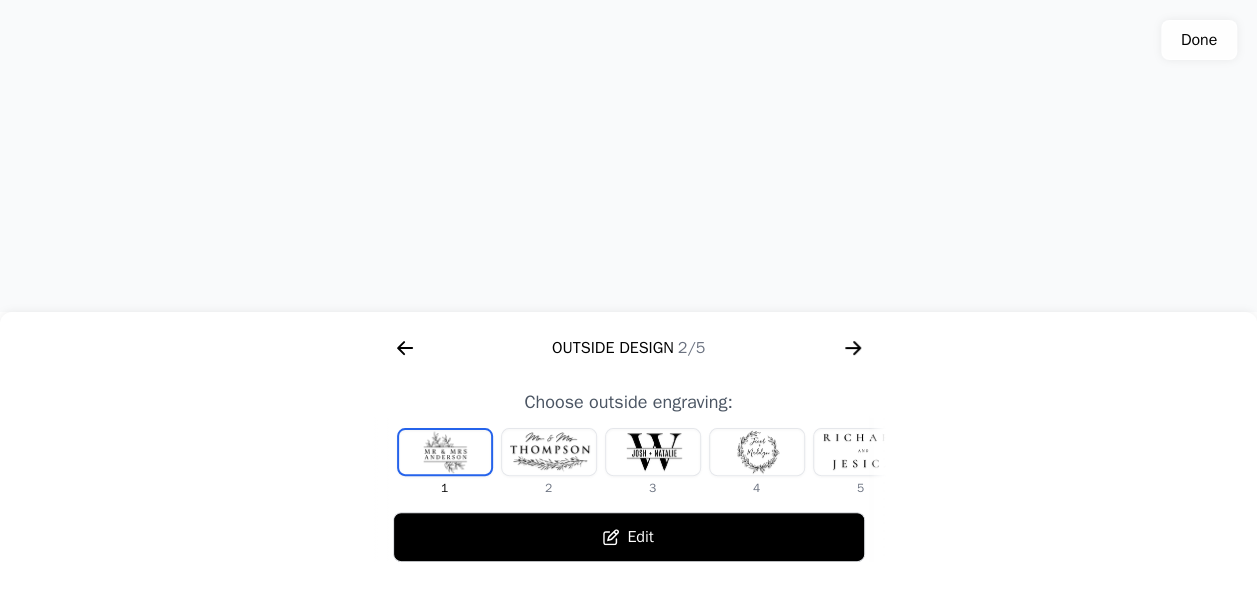 click 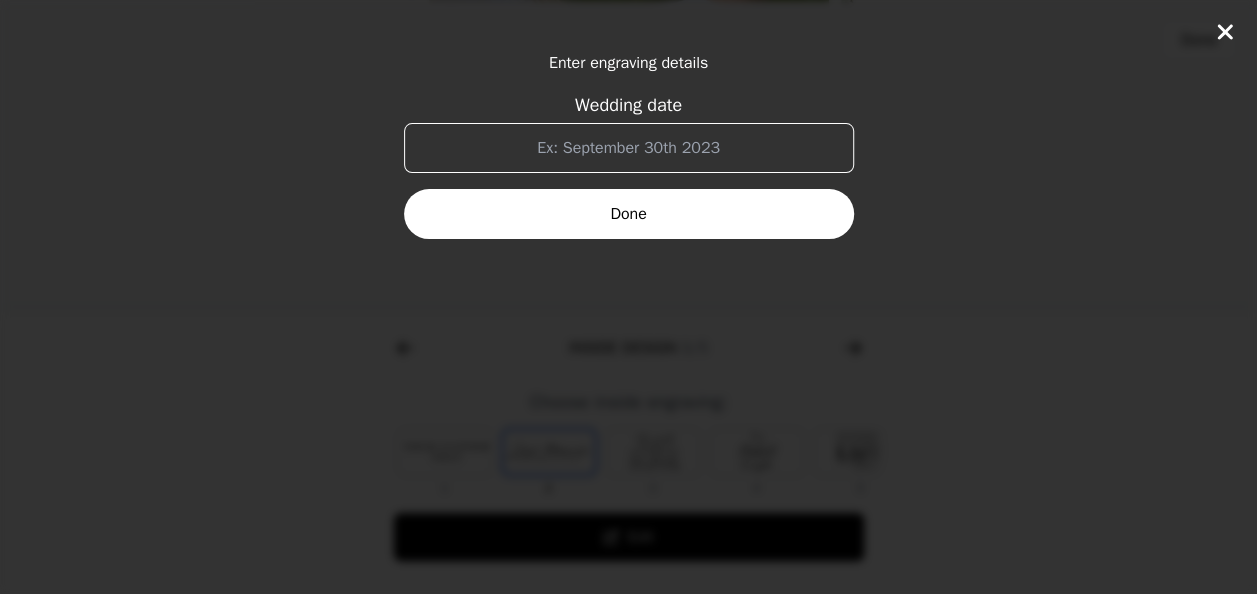 scroll, scrollTop: 0, scrollLeft: 1280, axis: horizontal 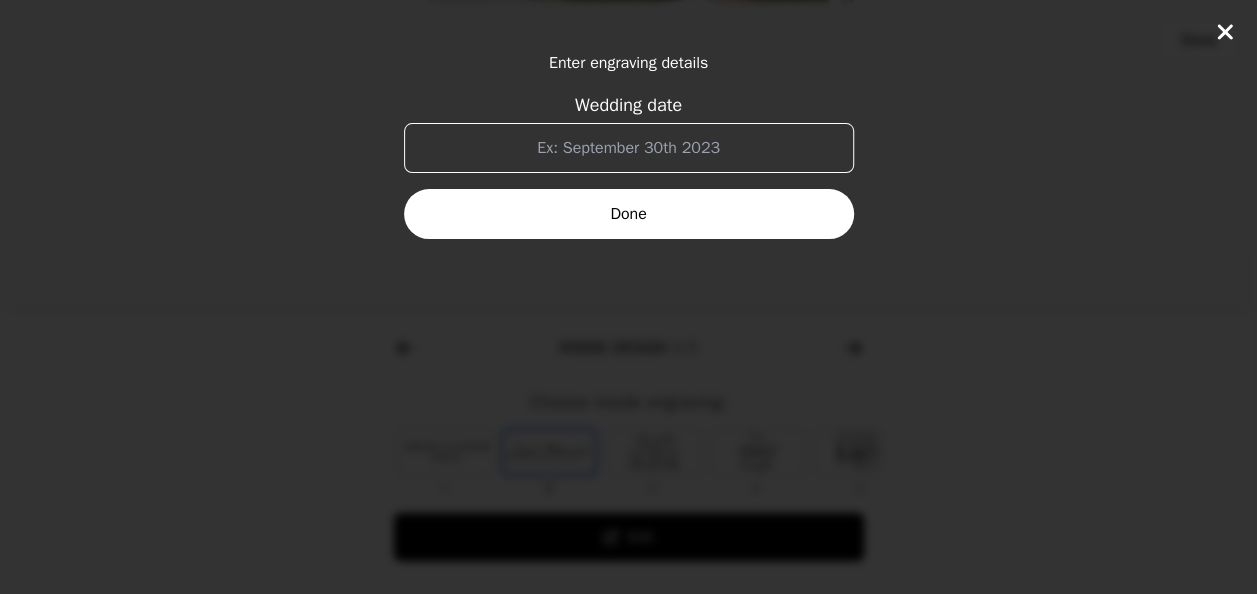 click on "Wedding date" at bounding box center (629, 148) 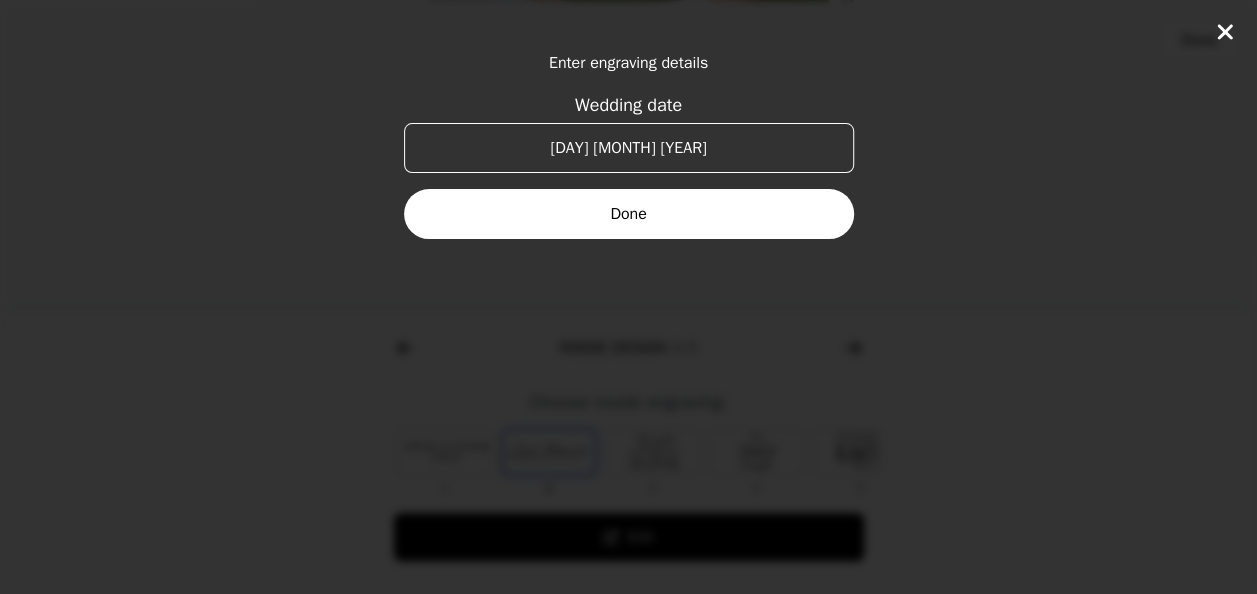 type on "[DAY] [MONTH] [YEAR]" 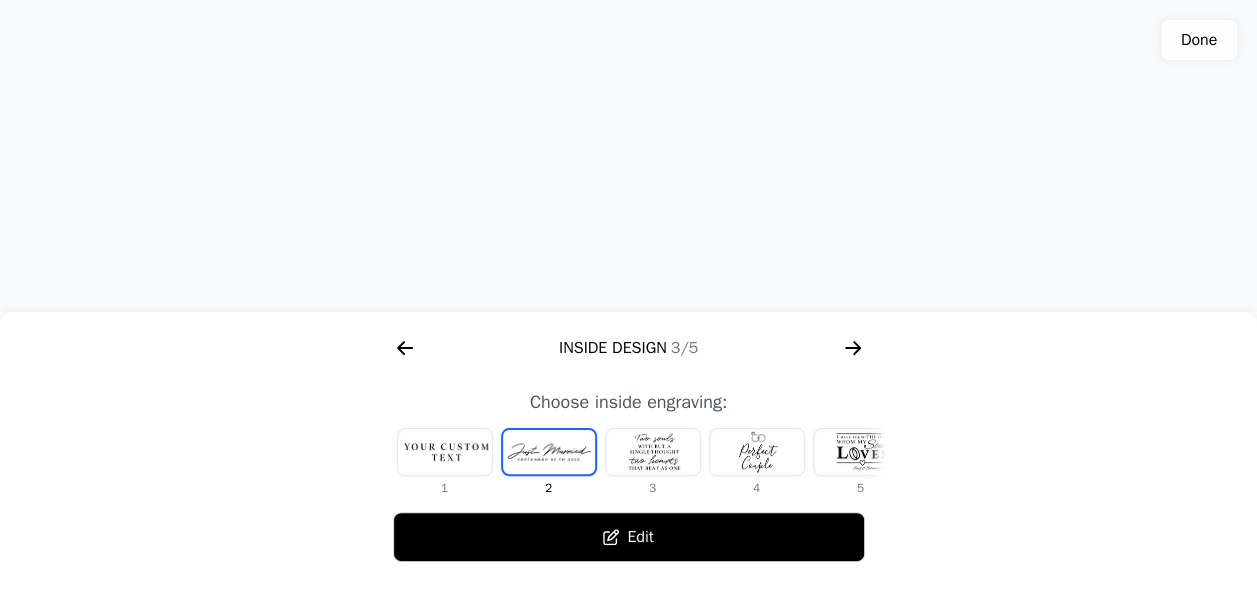 click at bounding box center (445, 452) 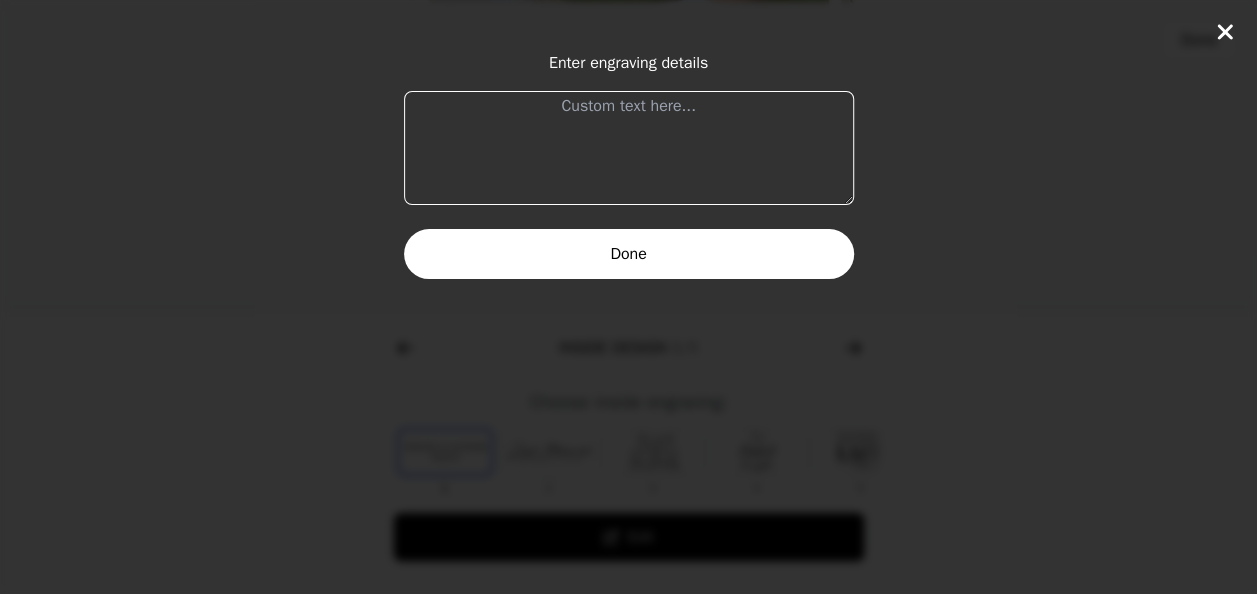 click at bounding box center (629, 148) 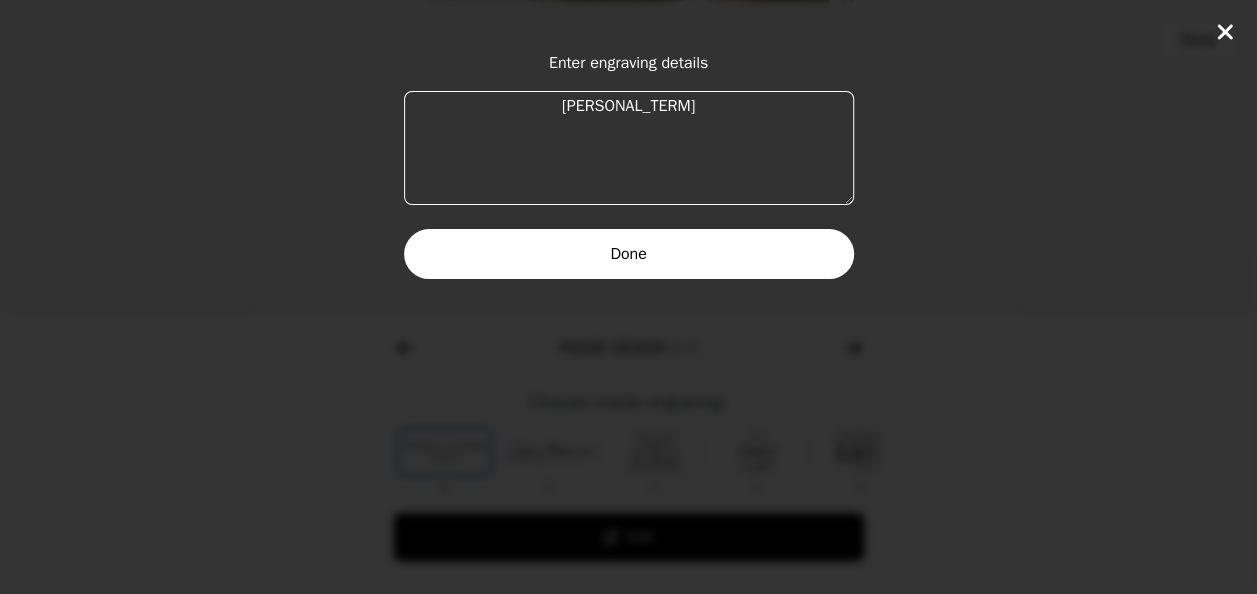 type on "[PERSONAL_TERM]" 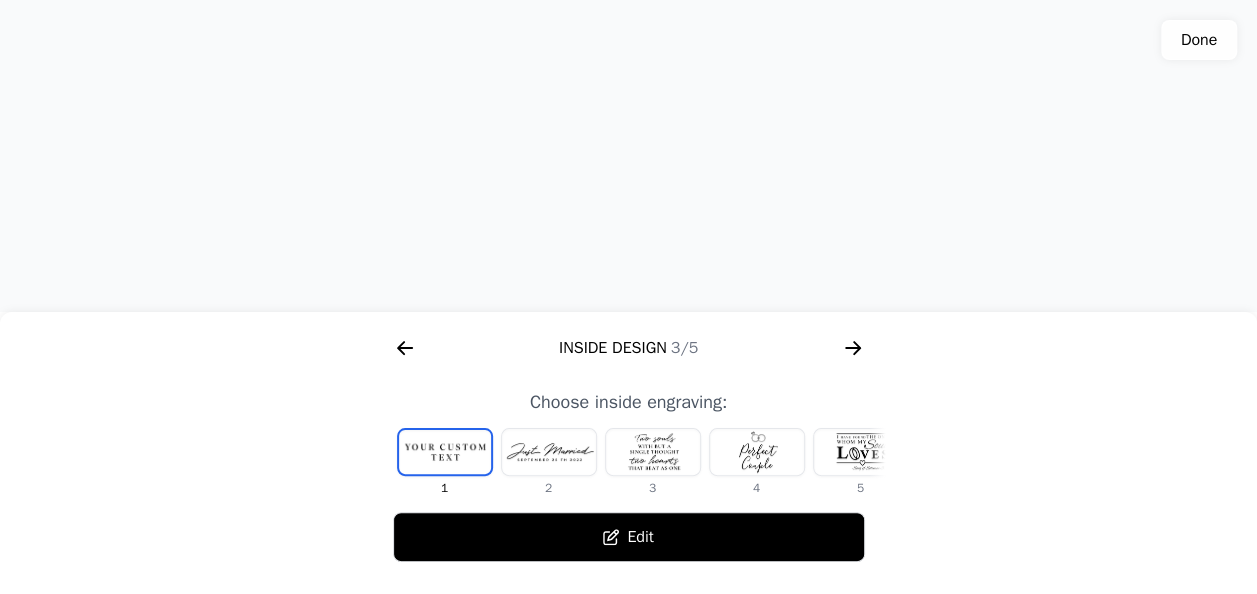 click 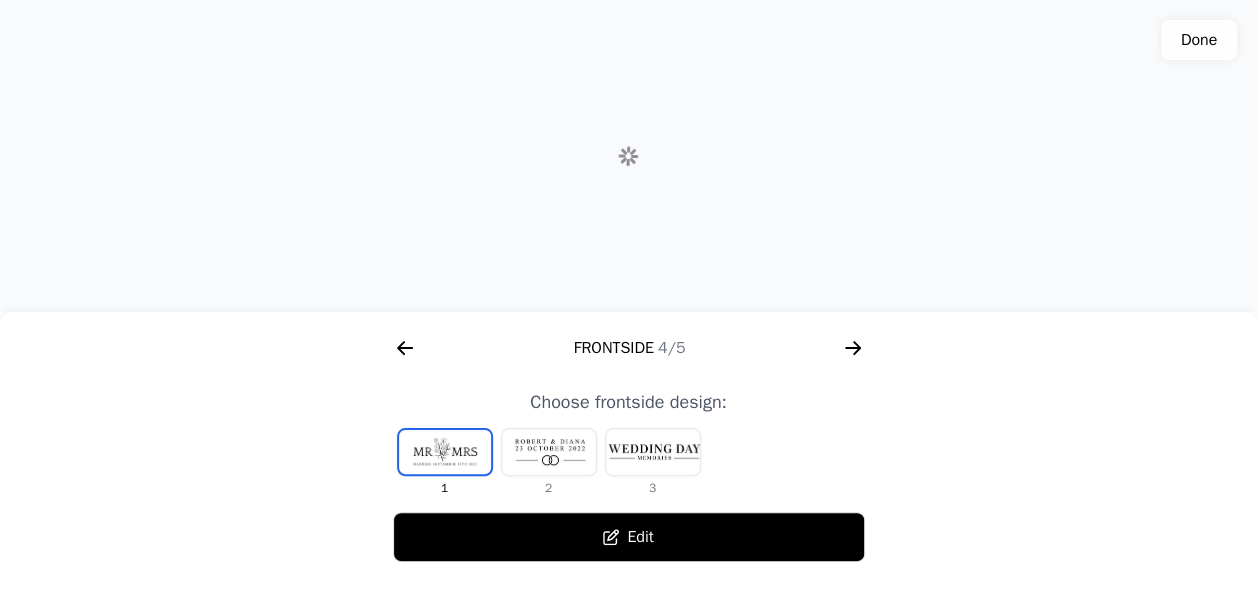 scroll, scrollTop: 0, scrollLeft: 1792, axis: horizontal 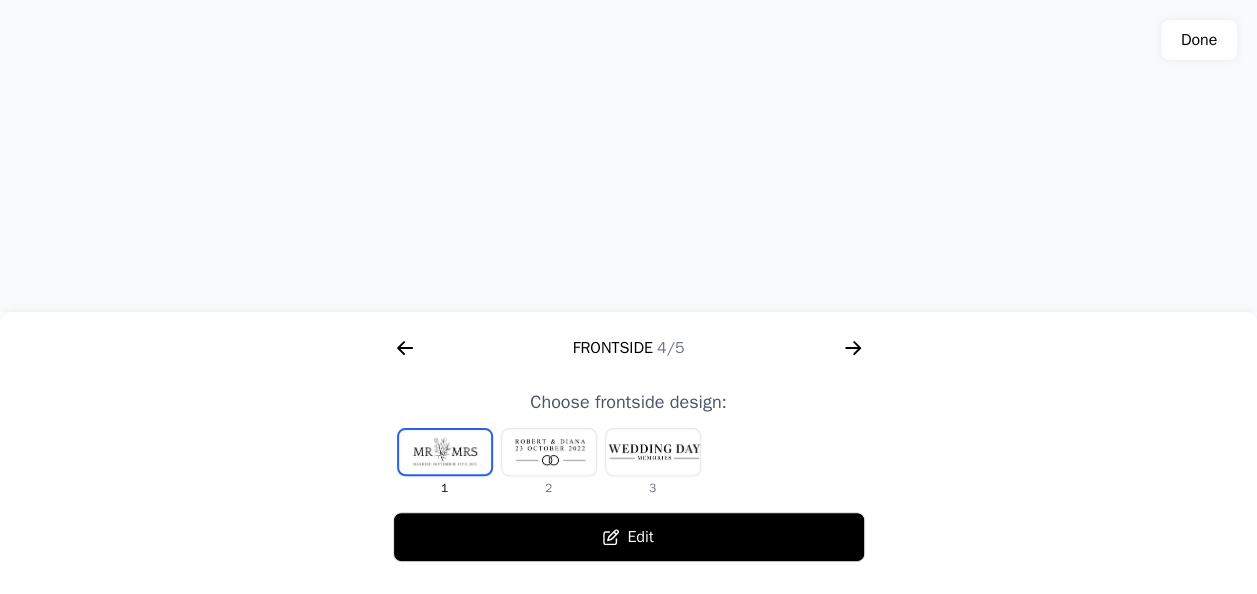 click at bounding box center (549, 452) 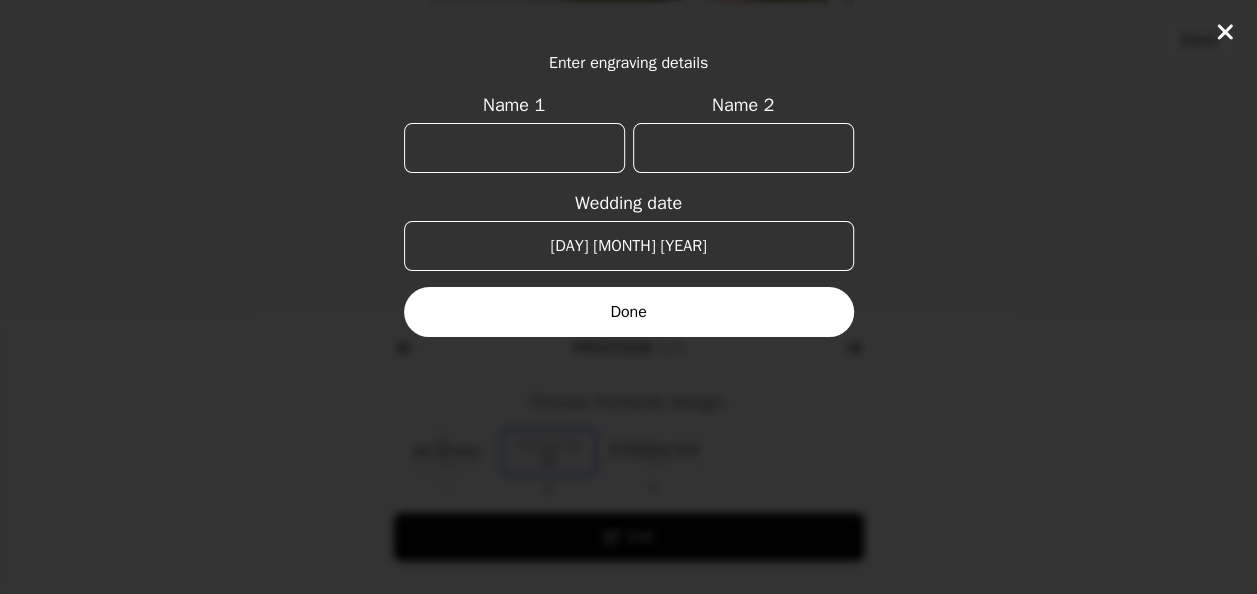 click on "Name 1" at bounding box center (514, 148) 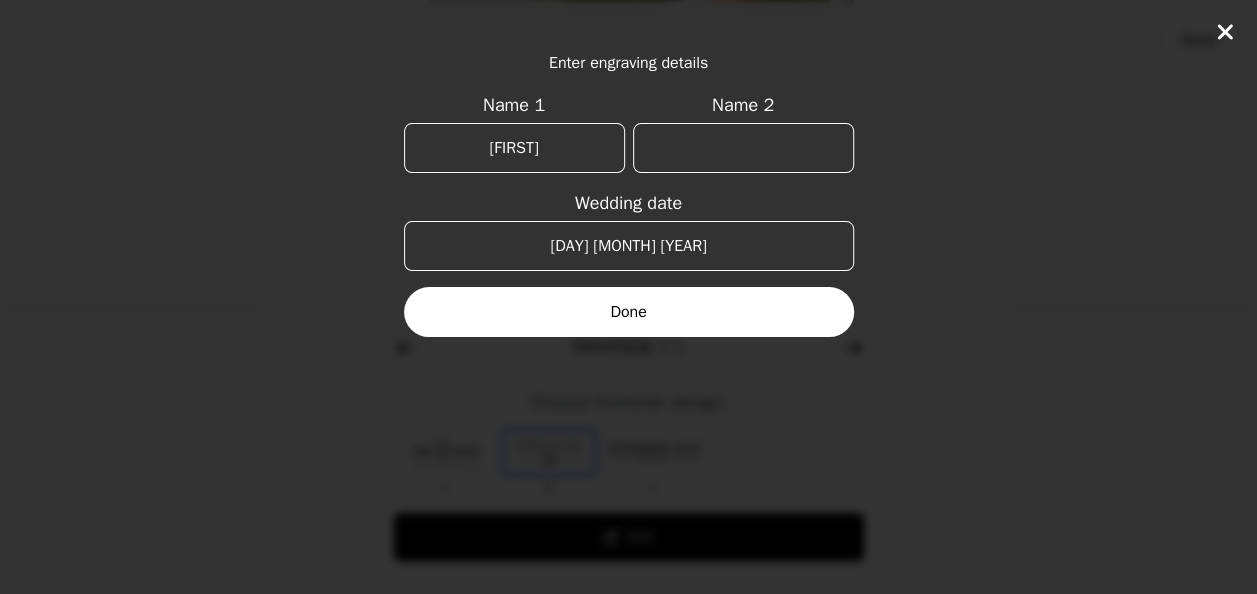 type on "[FIRST]" 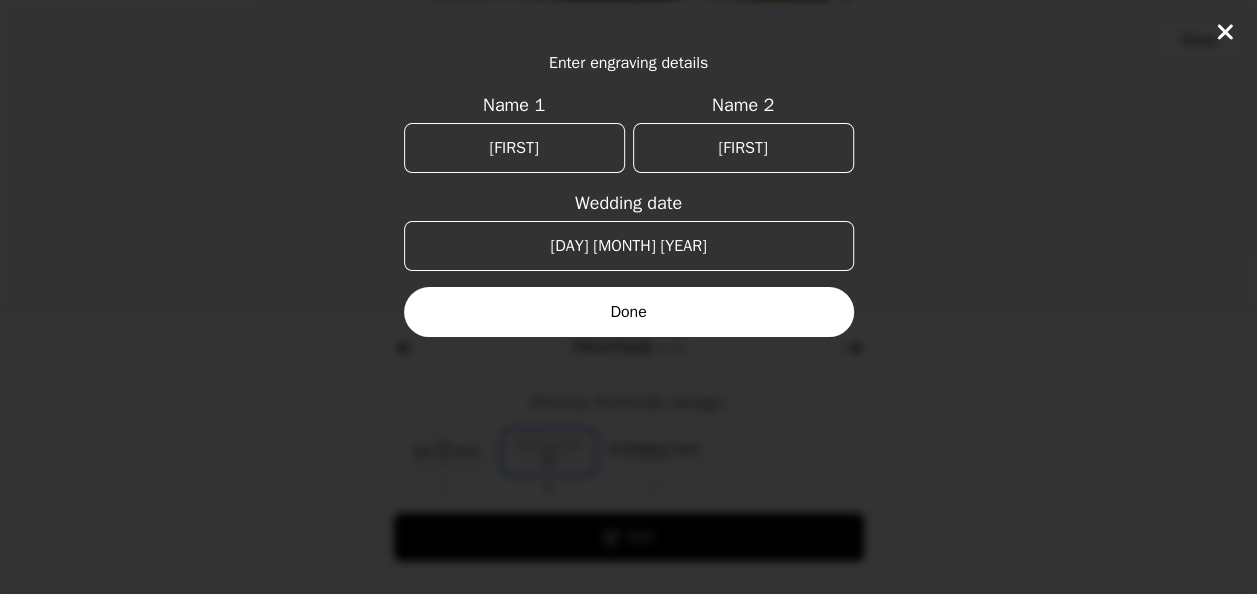 type on "[FIRST]" 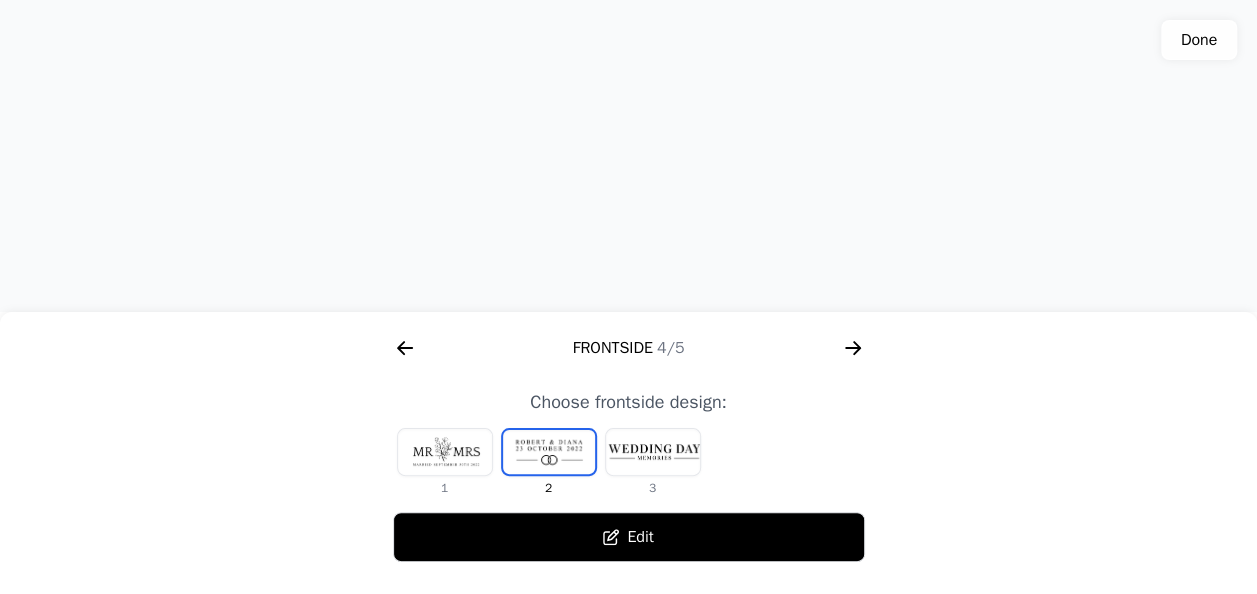 click 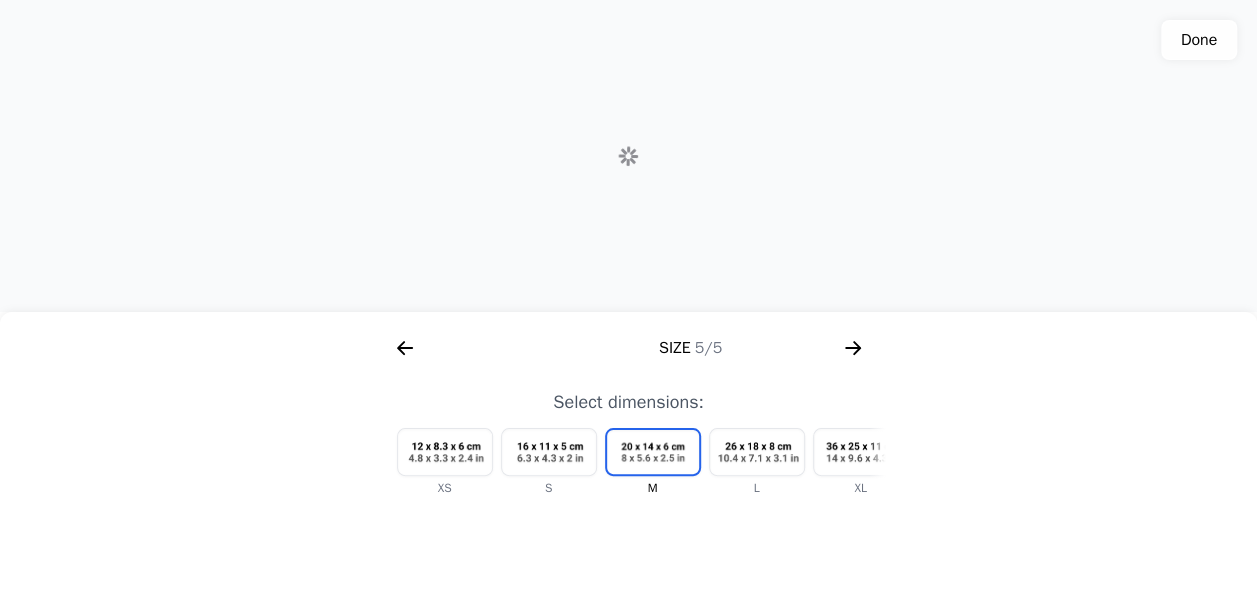 scroll, scrollTop: 0, scrollLeft: 2304, axis: horizontal 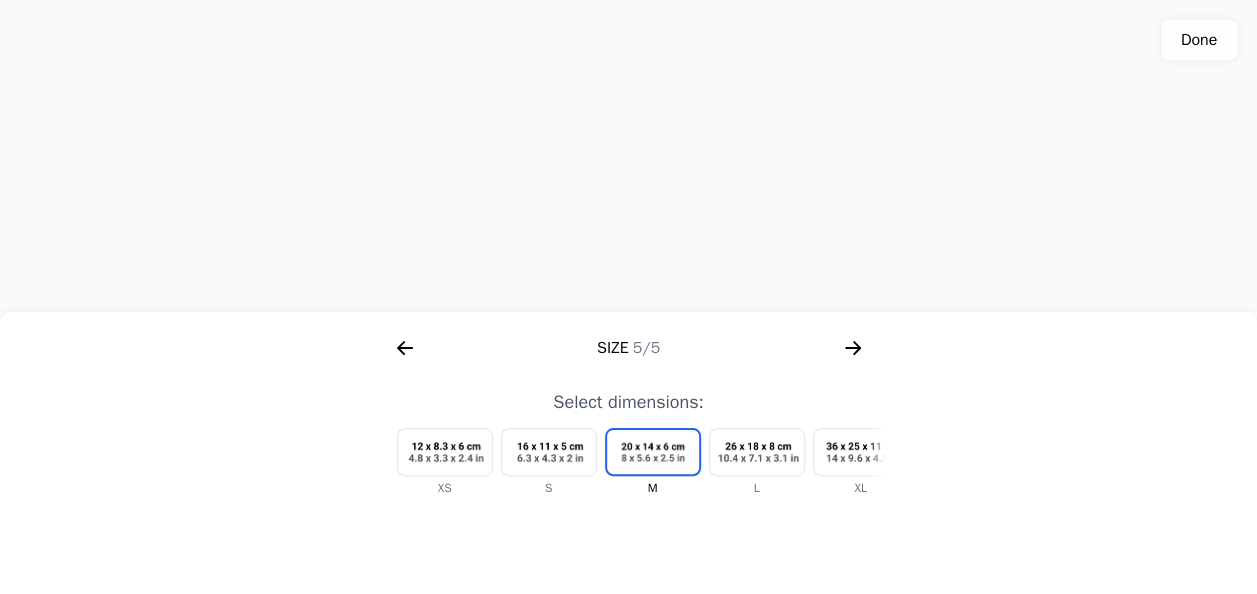 click at bounding box center (549, 452) 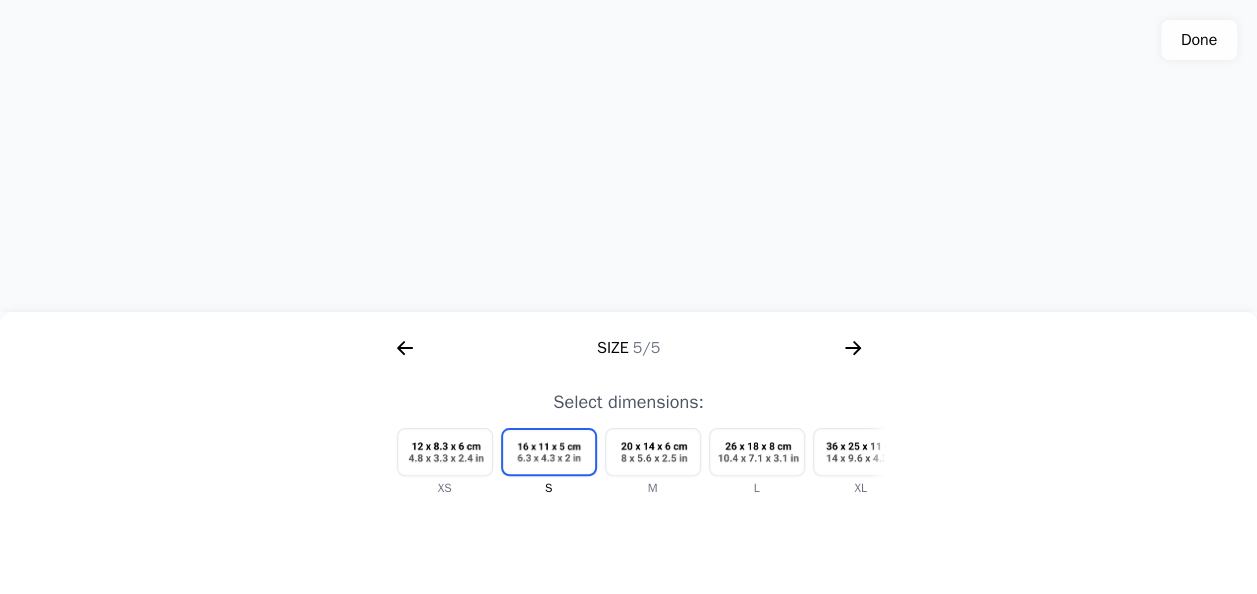 click 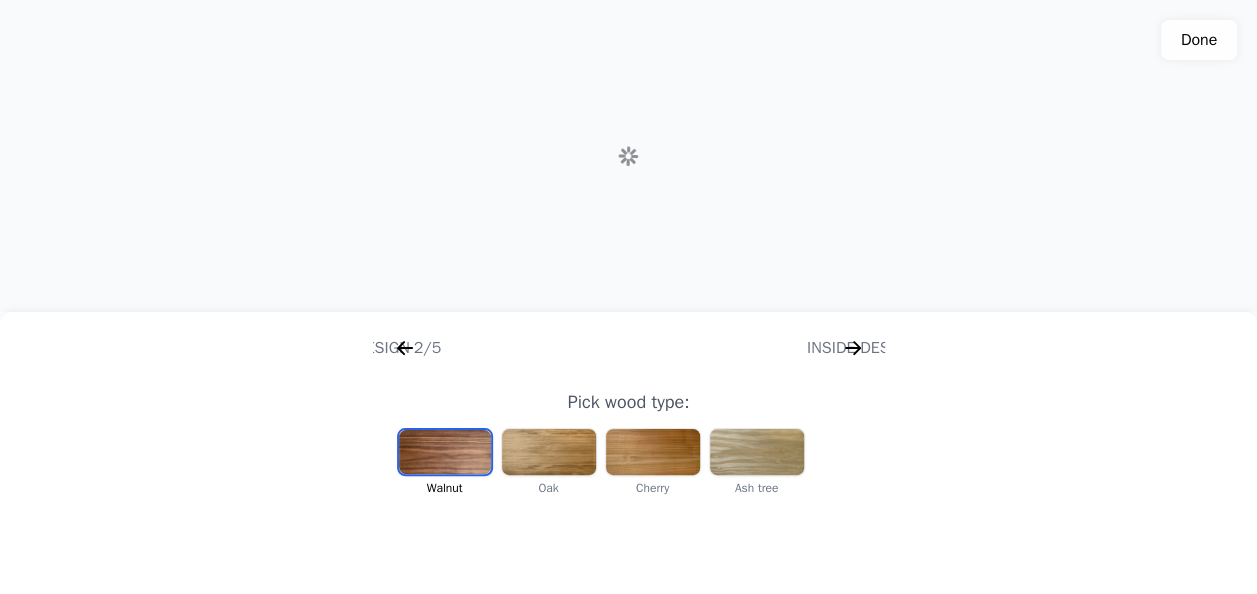 scroll, scrollTop: 0, scrollLeft: 256, axis: horizontal 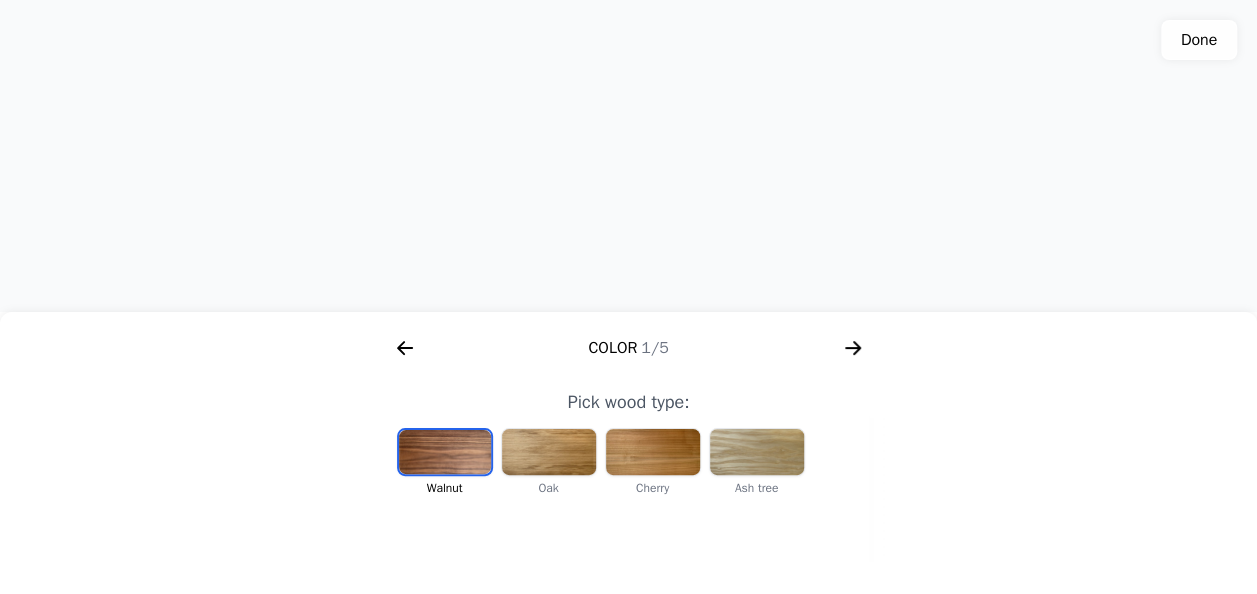 click on "Done" 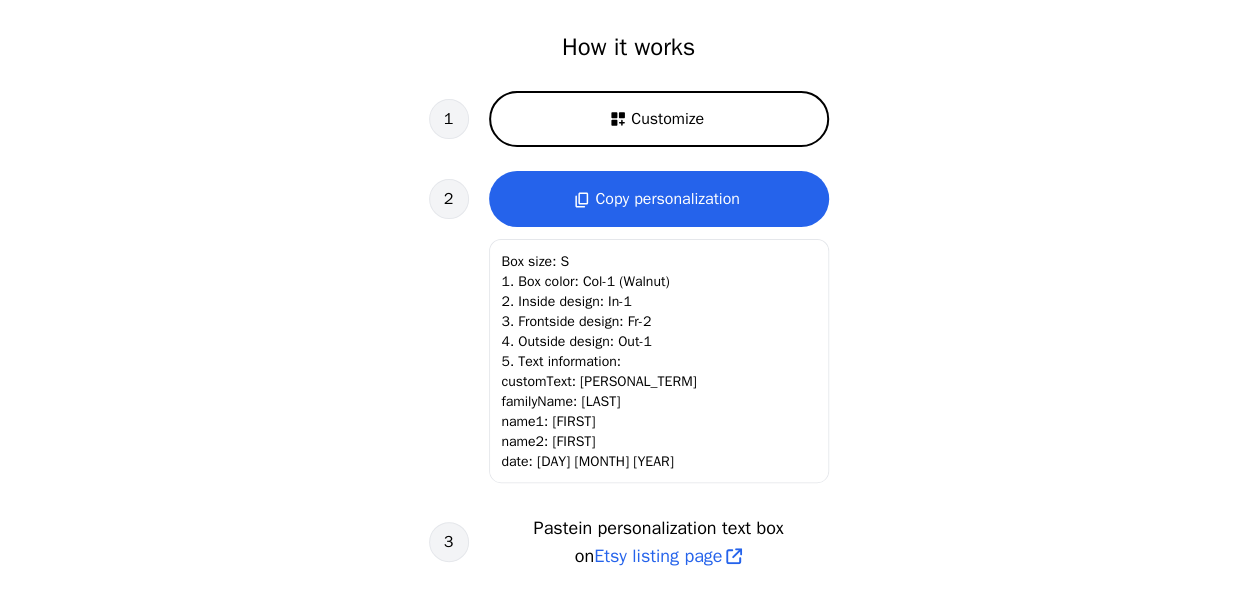 scroll, scrollTop: 648, scrollLeft: 0, axis: vertical 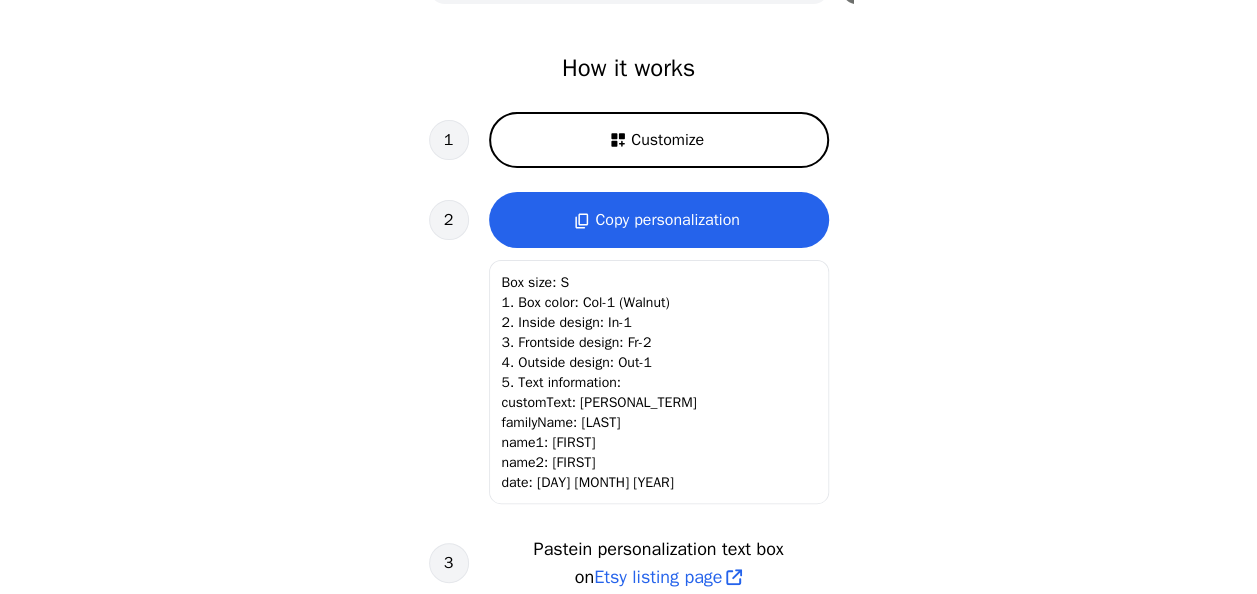 click on "Copy personalization" at bounding box center (667, 220) 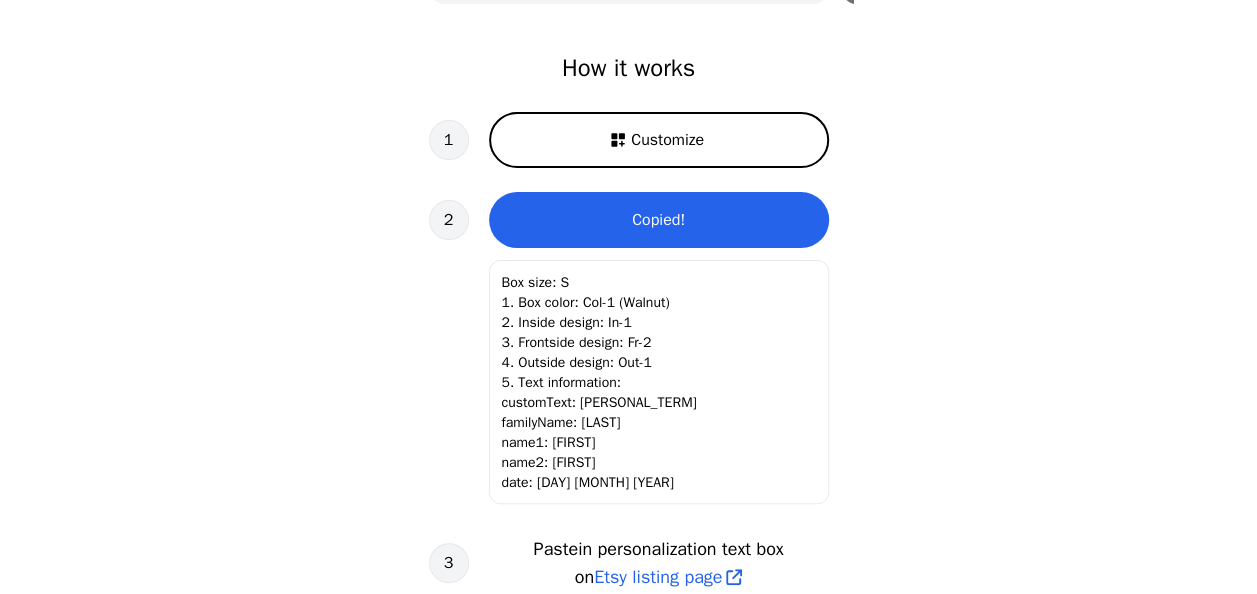 scroll, scrollTop: 1, scrollLeft: 0, axis: vertical 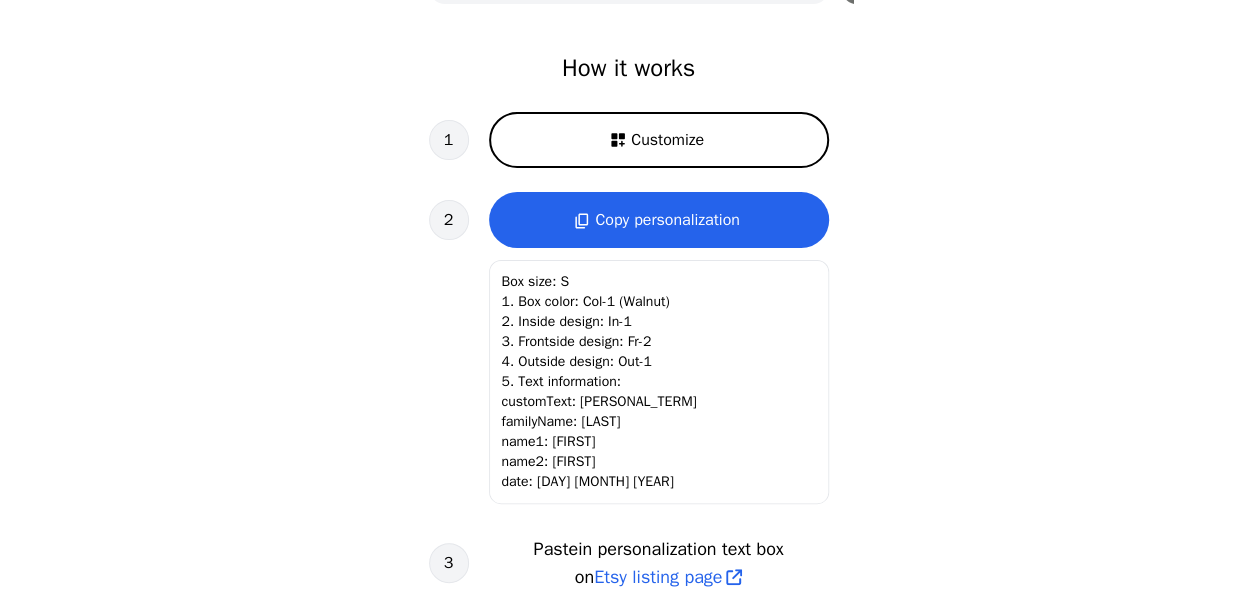 click on "Etsy listing page" at bounding box center (658, 577) 